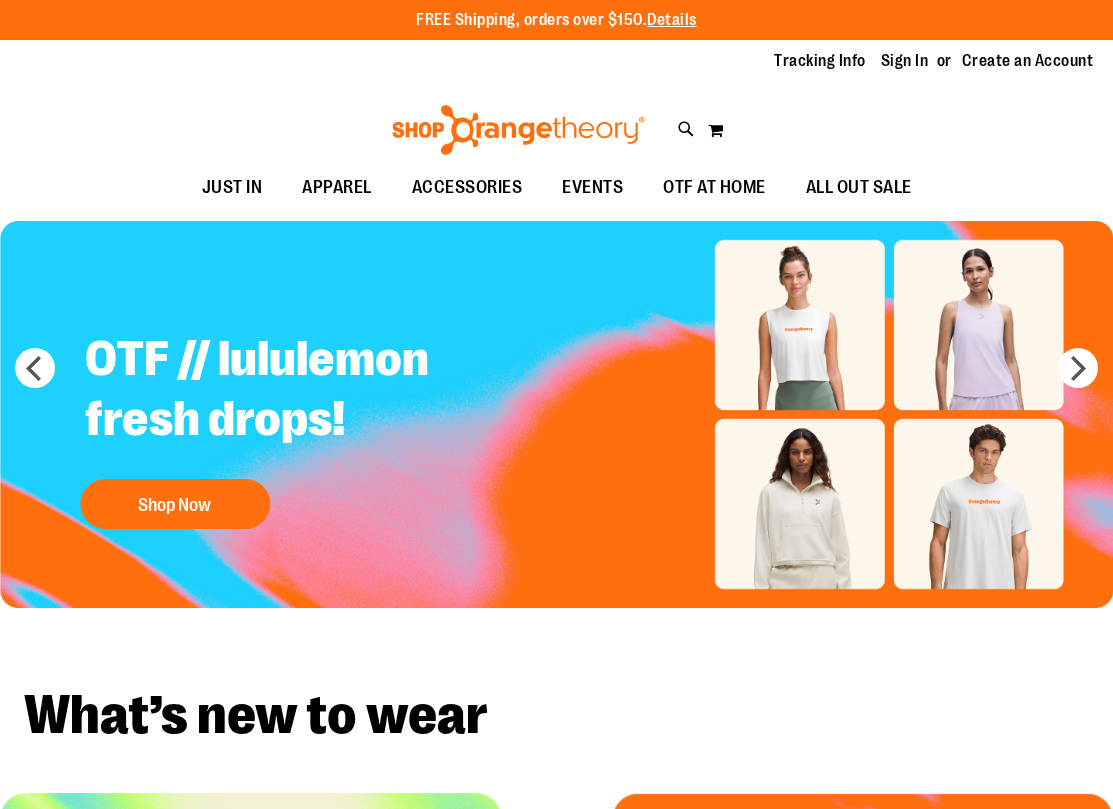 scroll, scrollTop: 0, scrollLeft: 0, axis: both 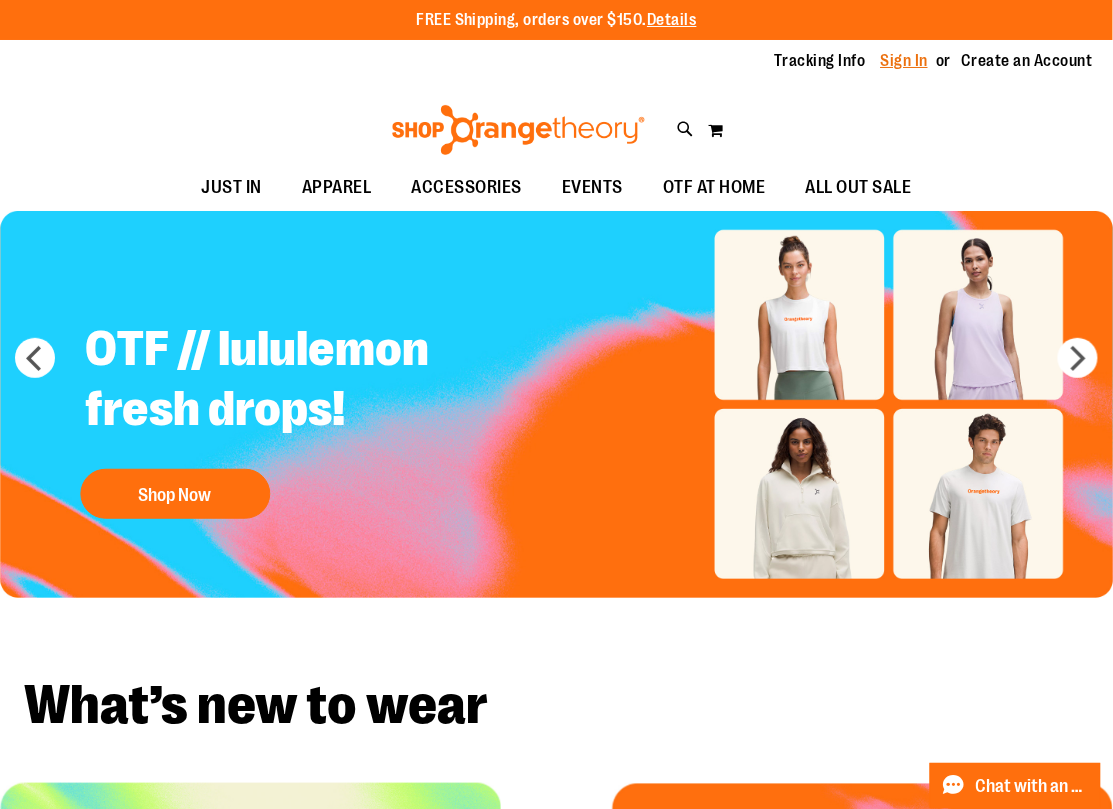 click on "Sign In" at bounding box center (905, 61) 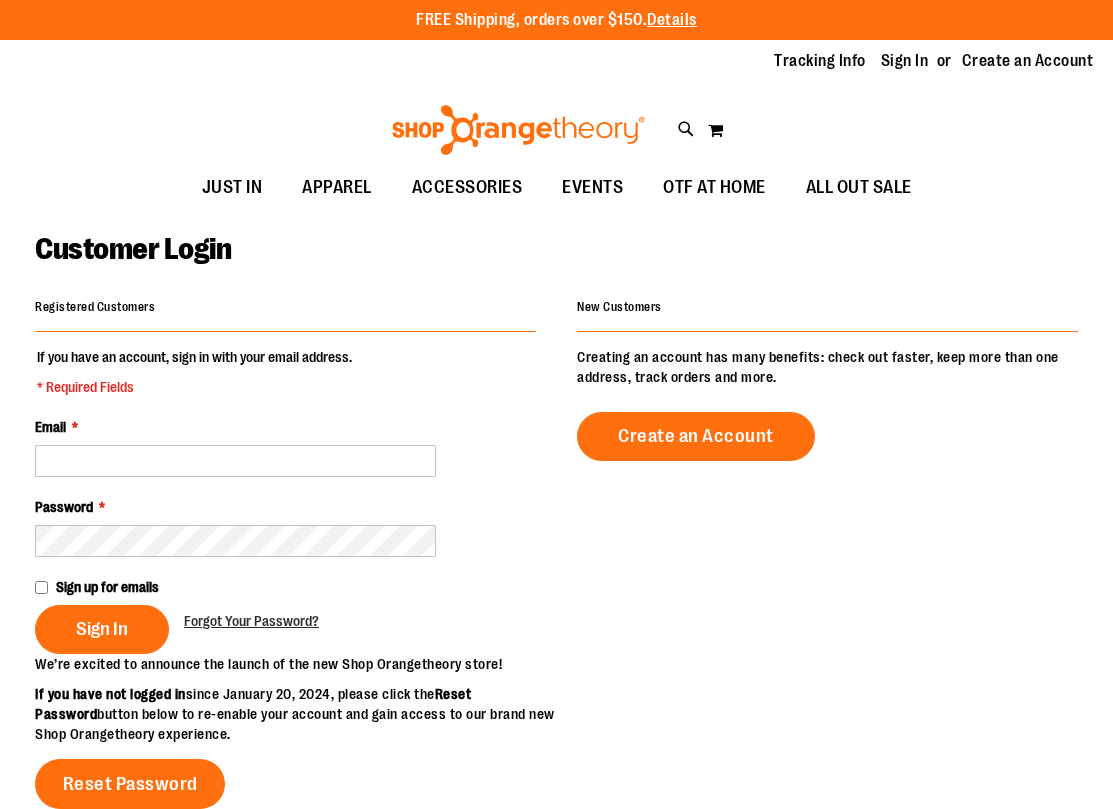scroll, scrollTop: 0, scrollLeft: 0, axis: both 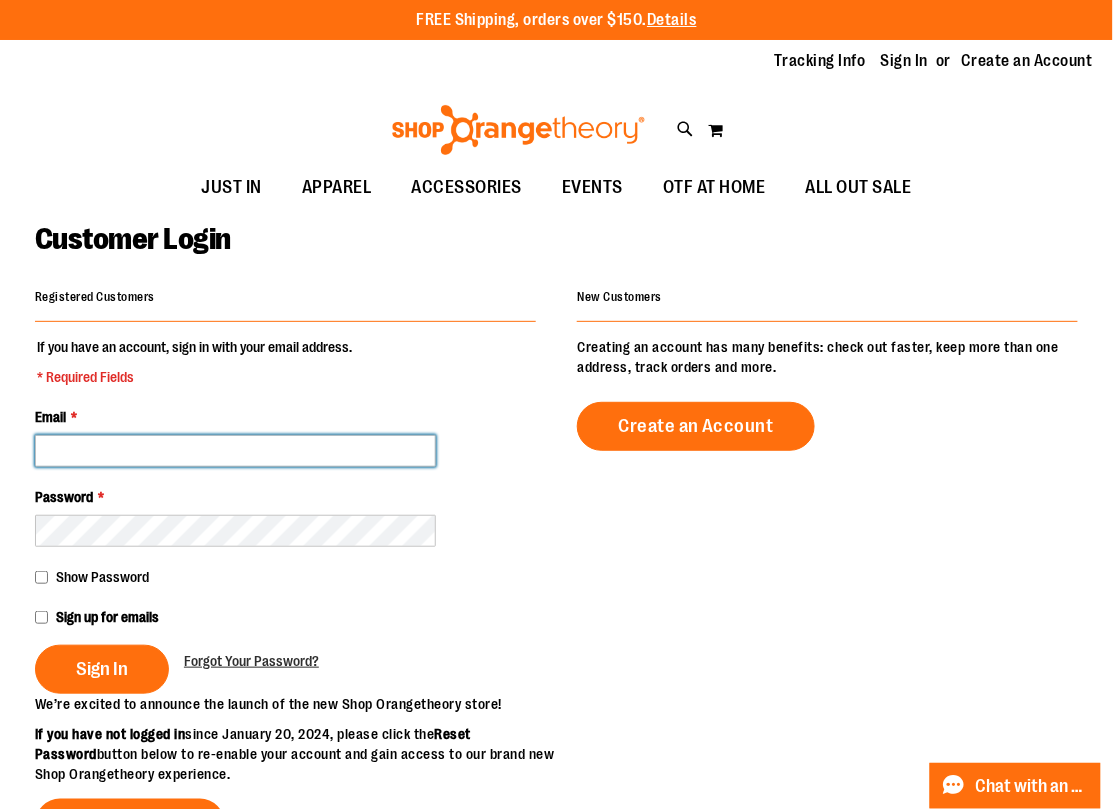click on "Email *" at bounding box center [235, 451] 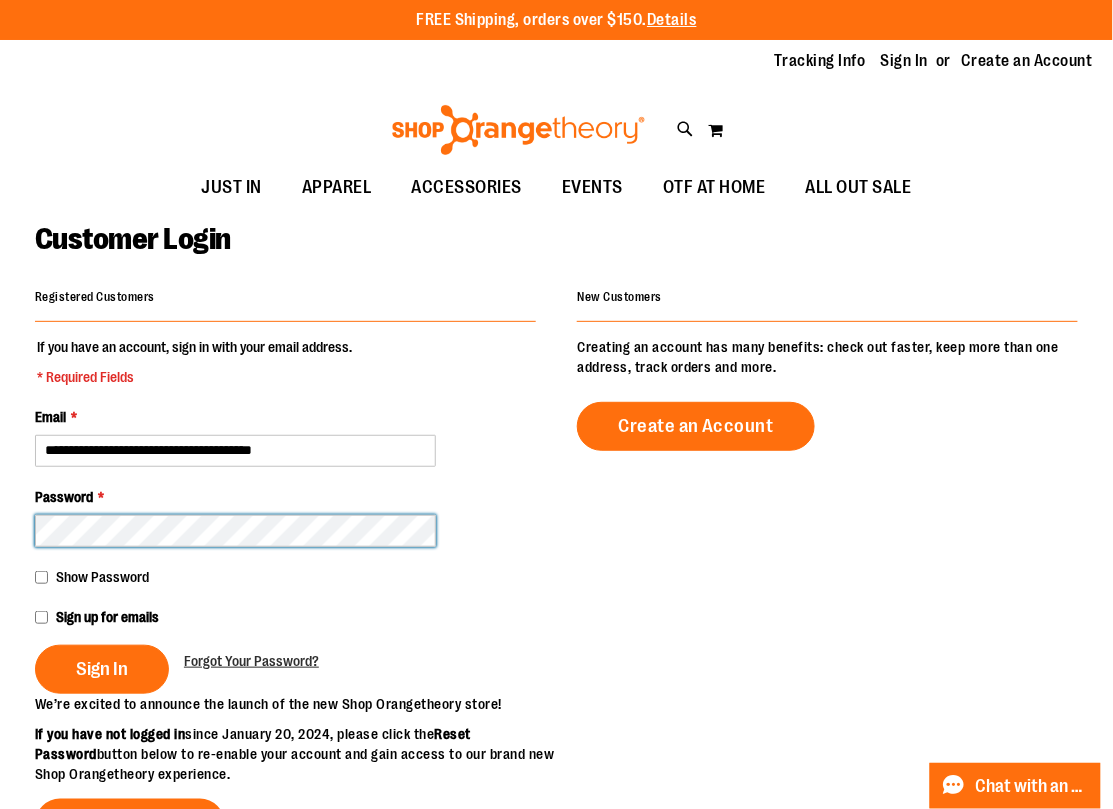 click on "Sign In" at bounding box center (102, 669) 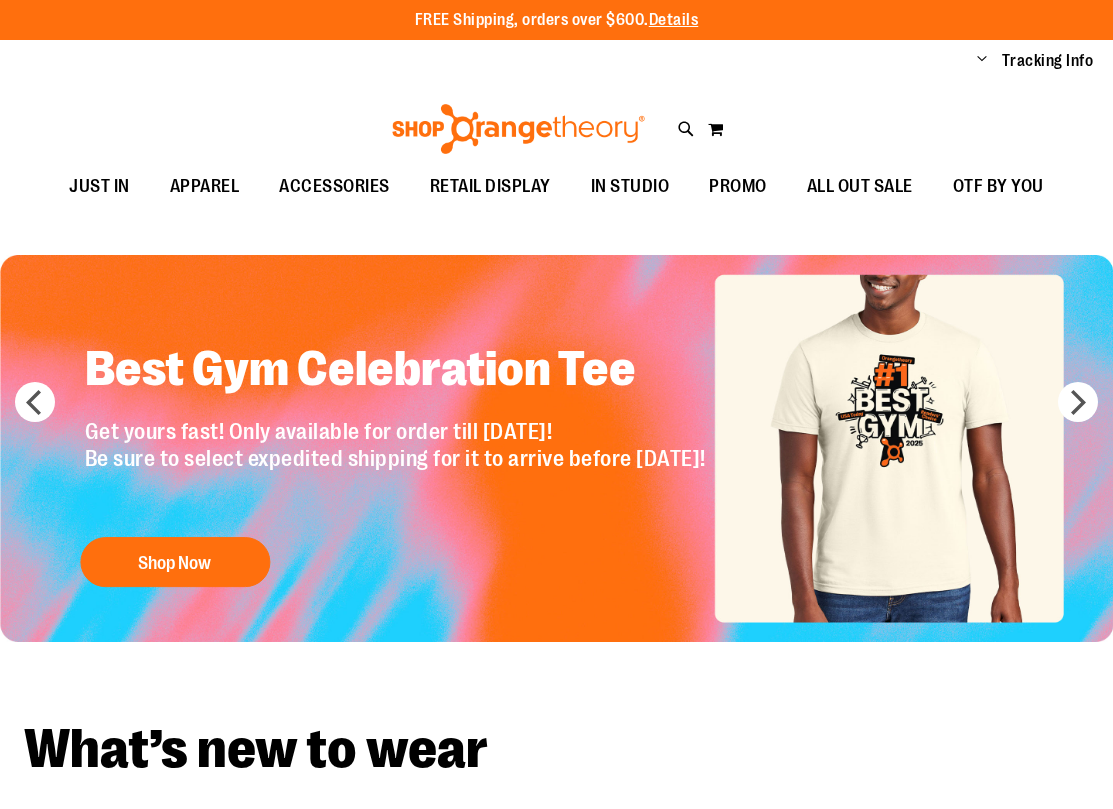 scroll, scrollTop: 0, scrollLeft: 0, axis: both 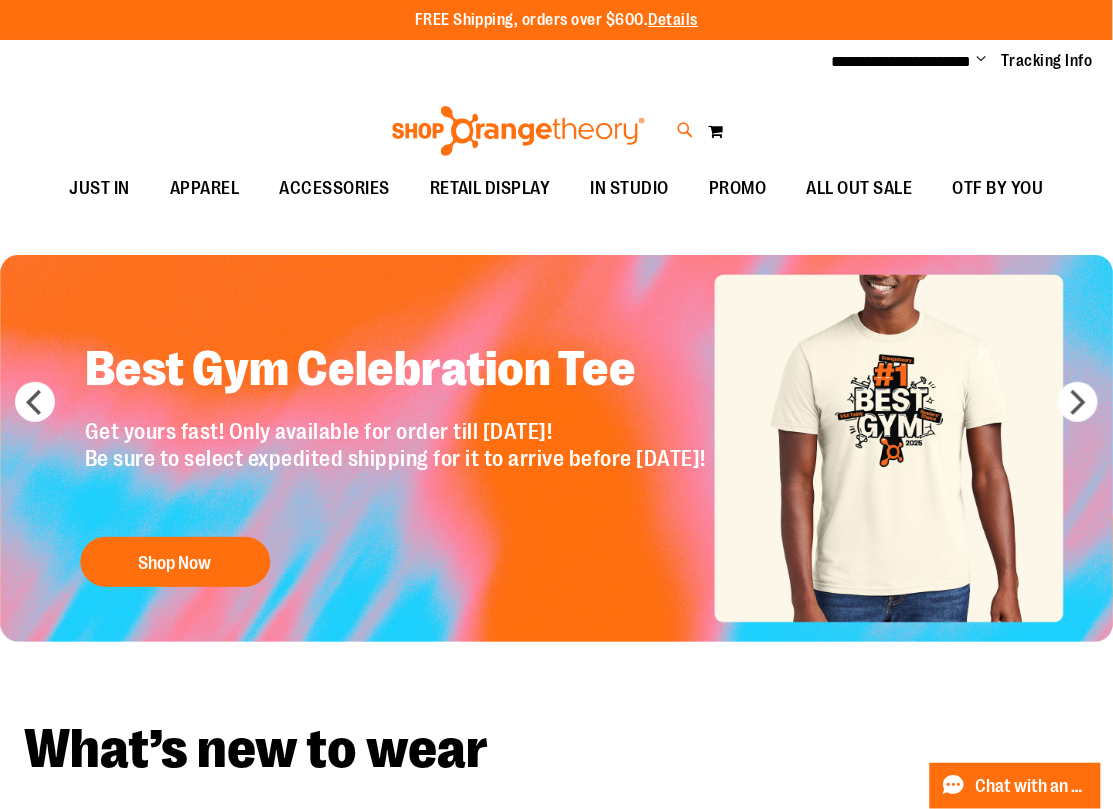 click at bounding box center [686, 130] 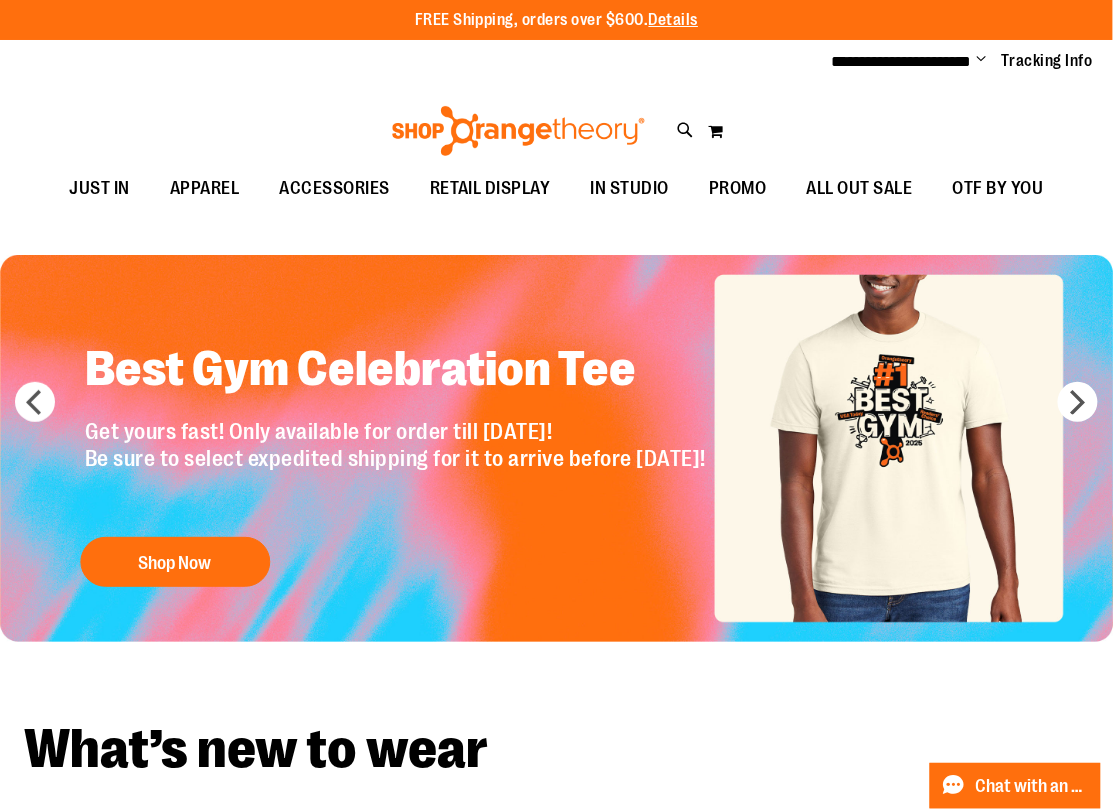 click on "Search" at bounding box center (557, 113) 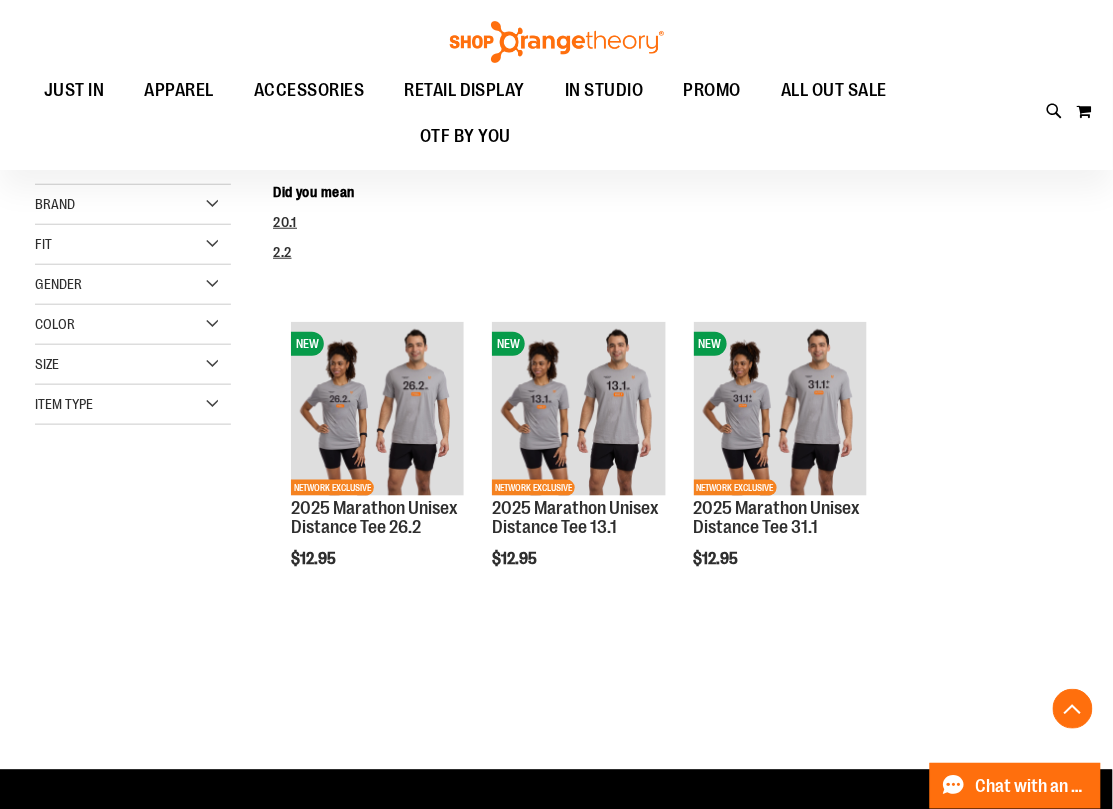 scroll, scrollTop: 312, scrollLeft: 0, axis: vertical 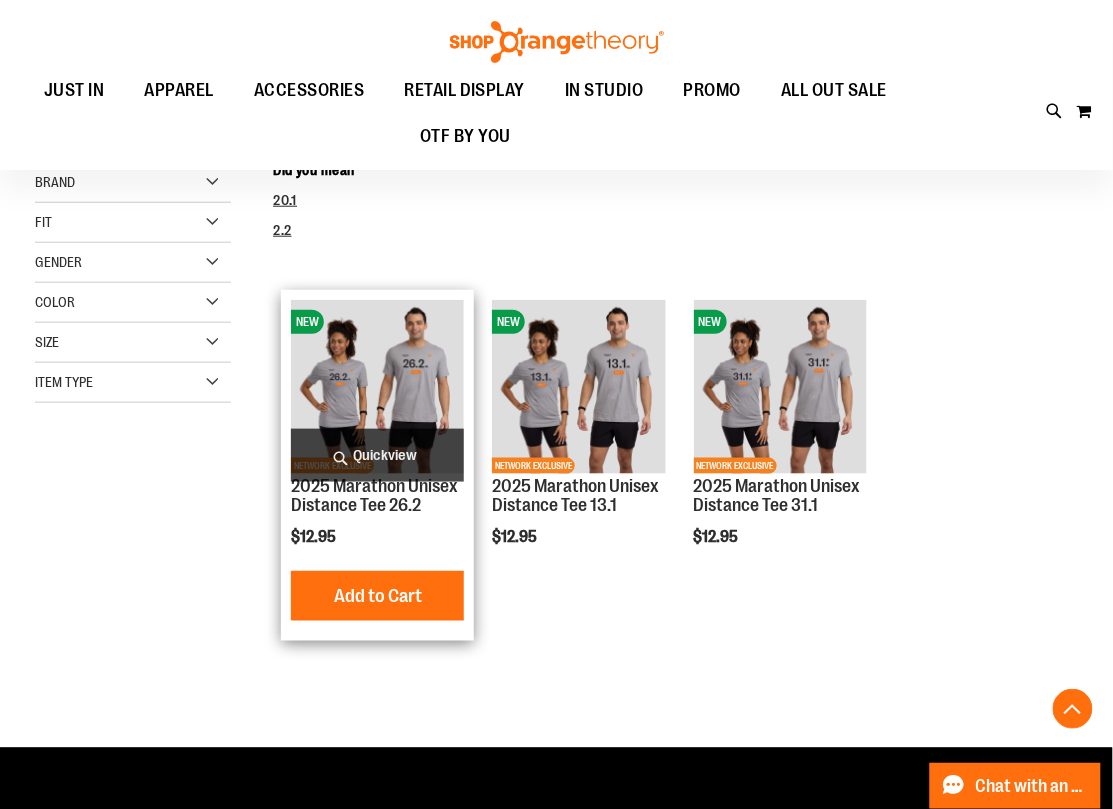 click at bounding box center (377, 386) 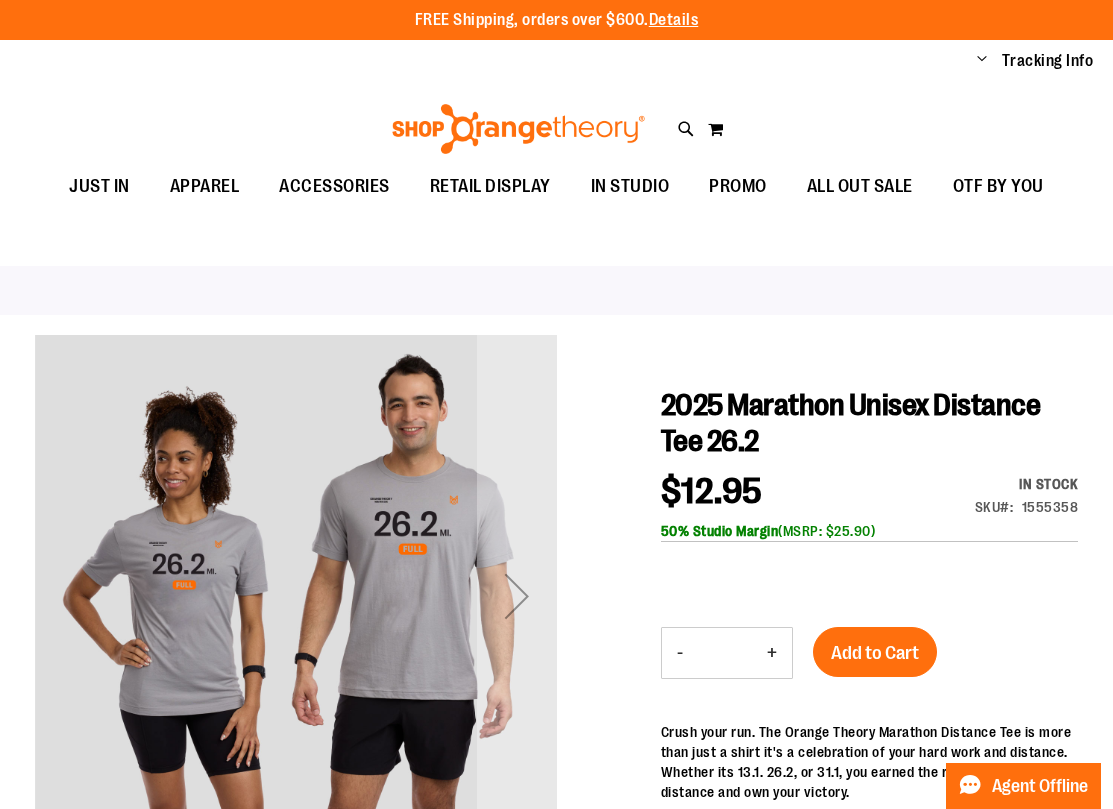 scroll, scrollTop: 0, scrollLeft: 0, axis: both 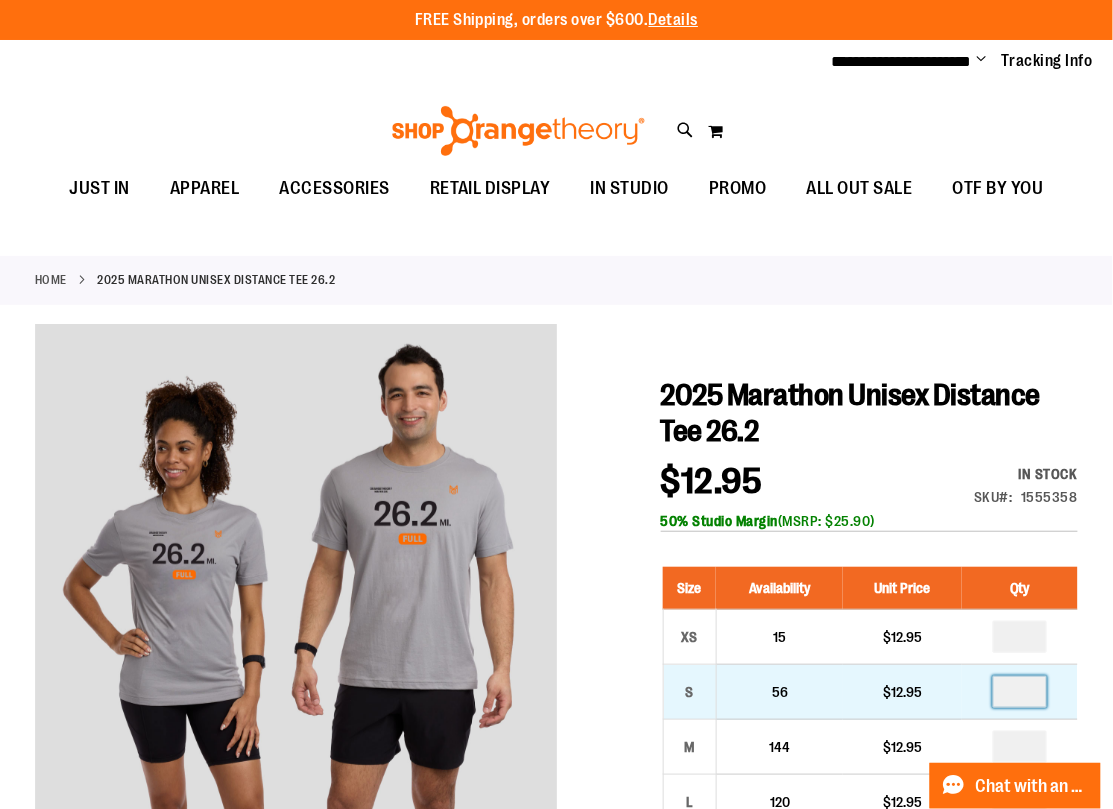click at bounding box center [1020, 692] 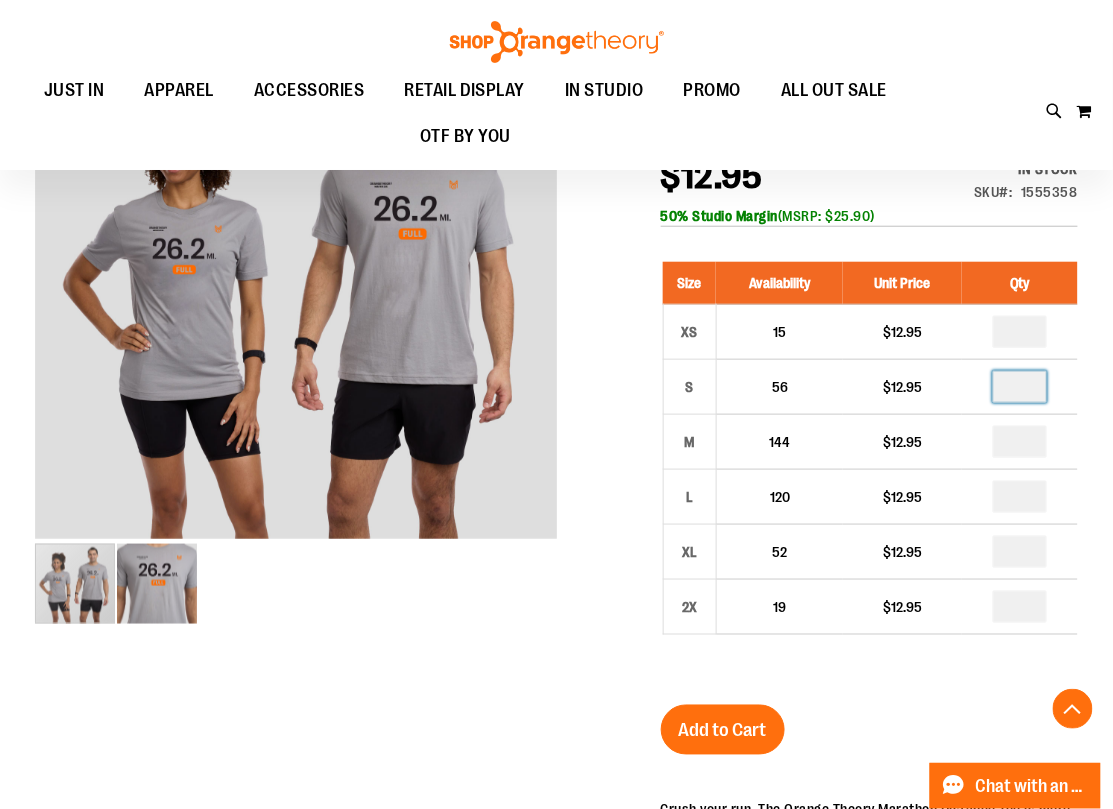 scroll, scrollTop: 350, scrollLeft: 0, axis: vertical 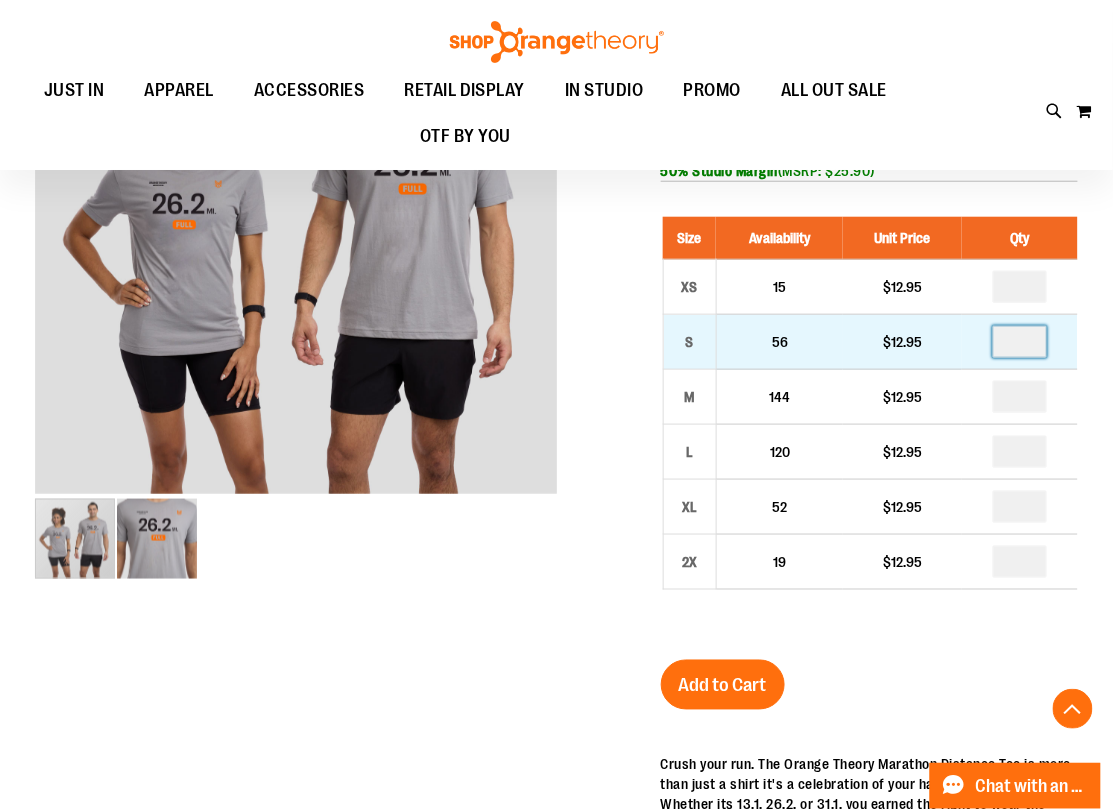 type on "*" 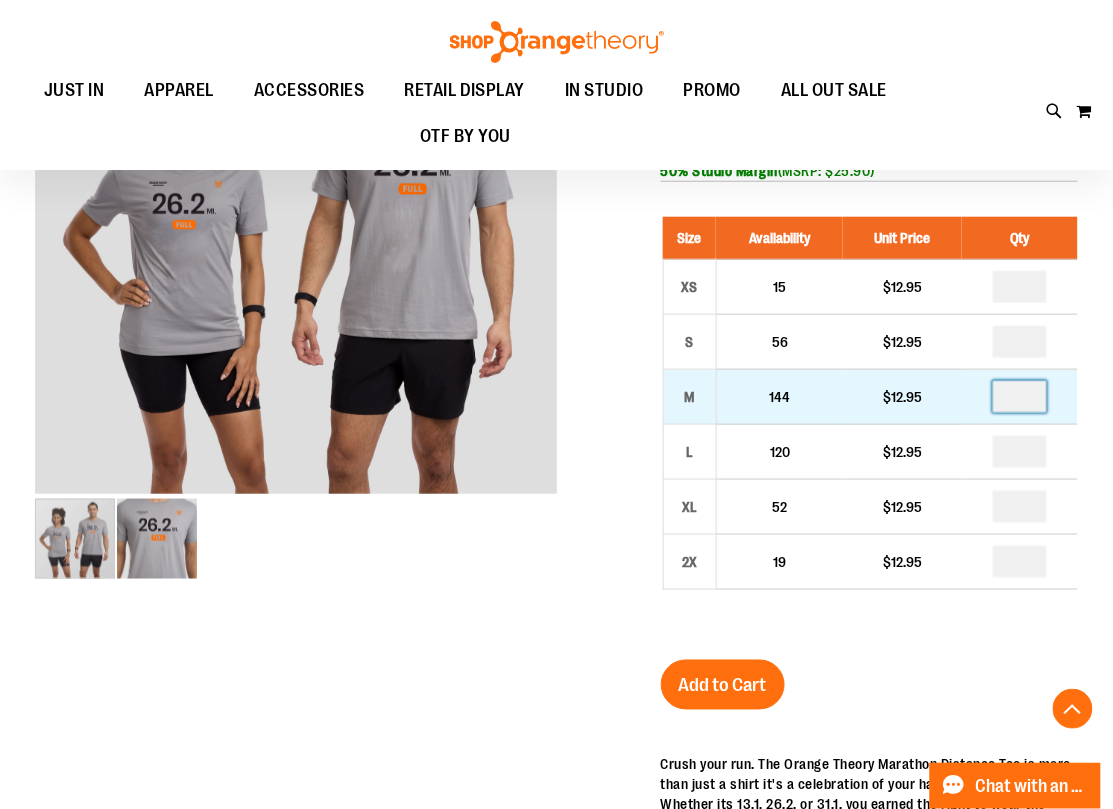 click at bounding box center [1020, 397] 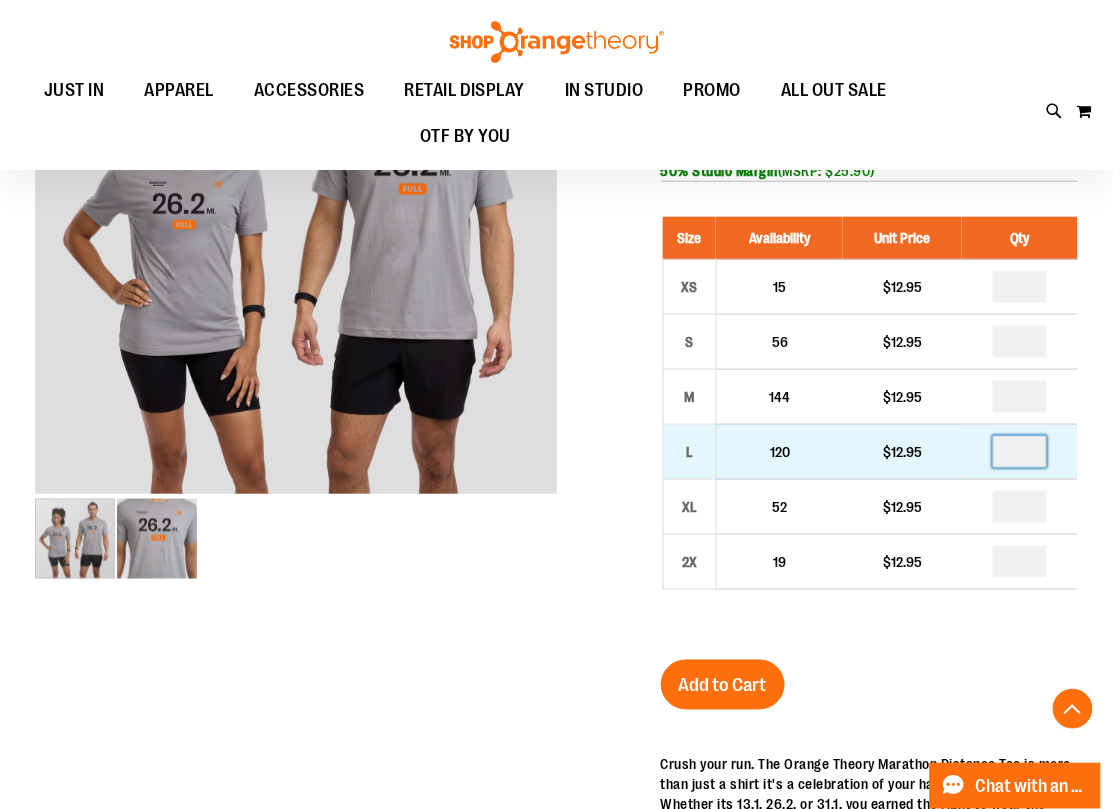 click at bounding box center (1020, 452) 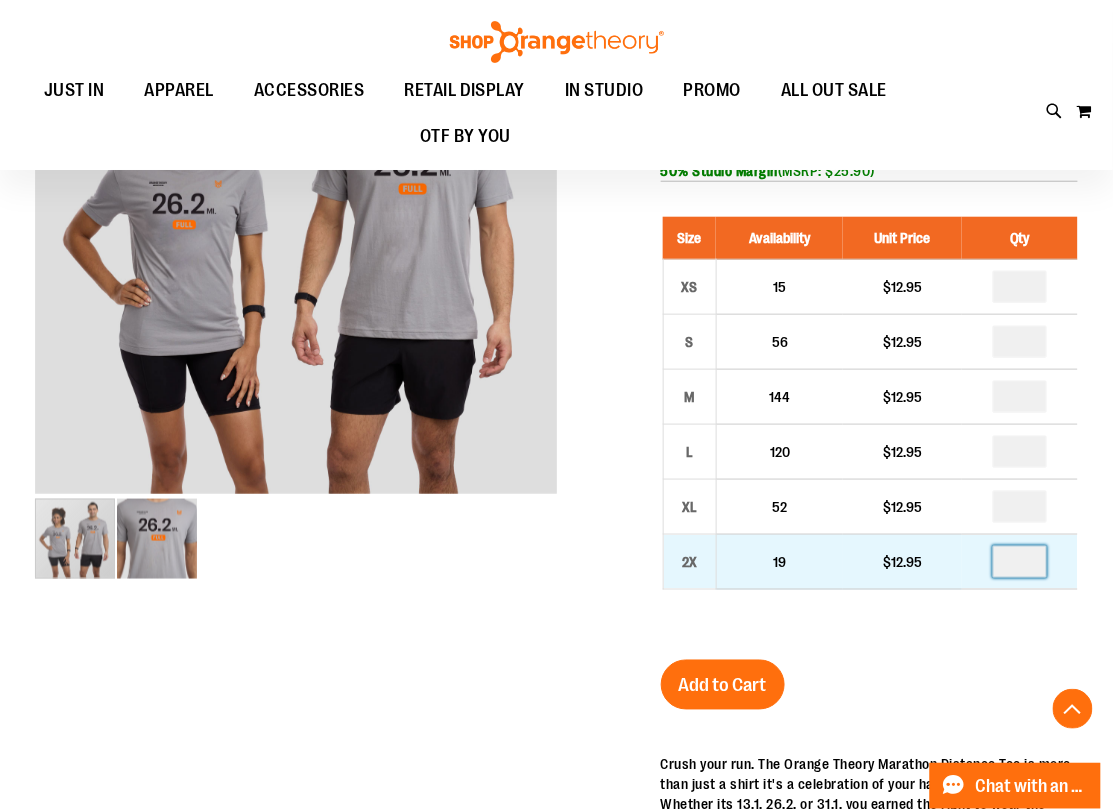 click at bounding box center [1020, 562] 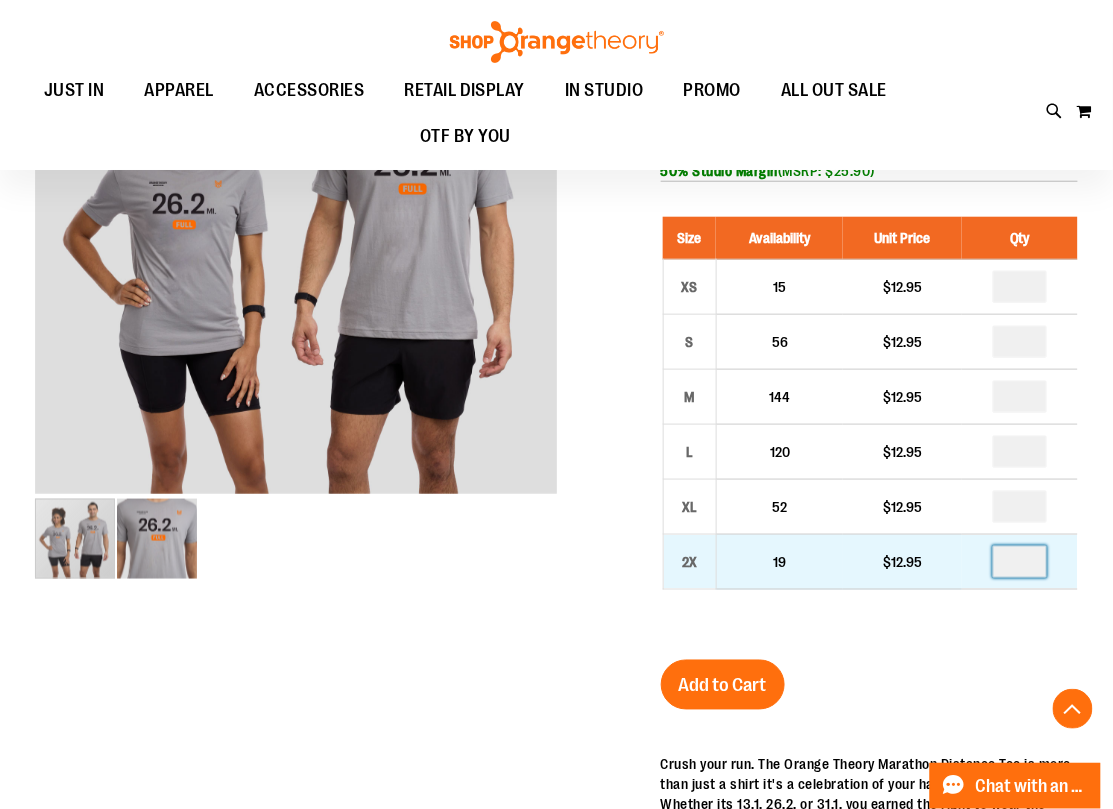 type on "*" 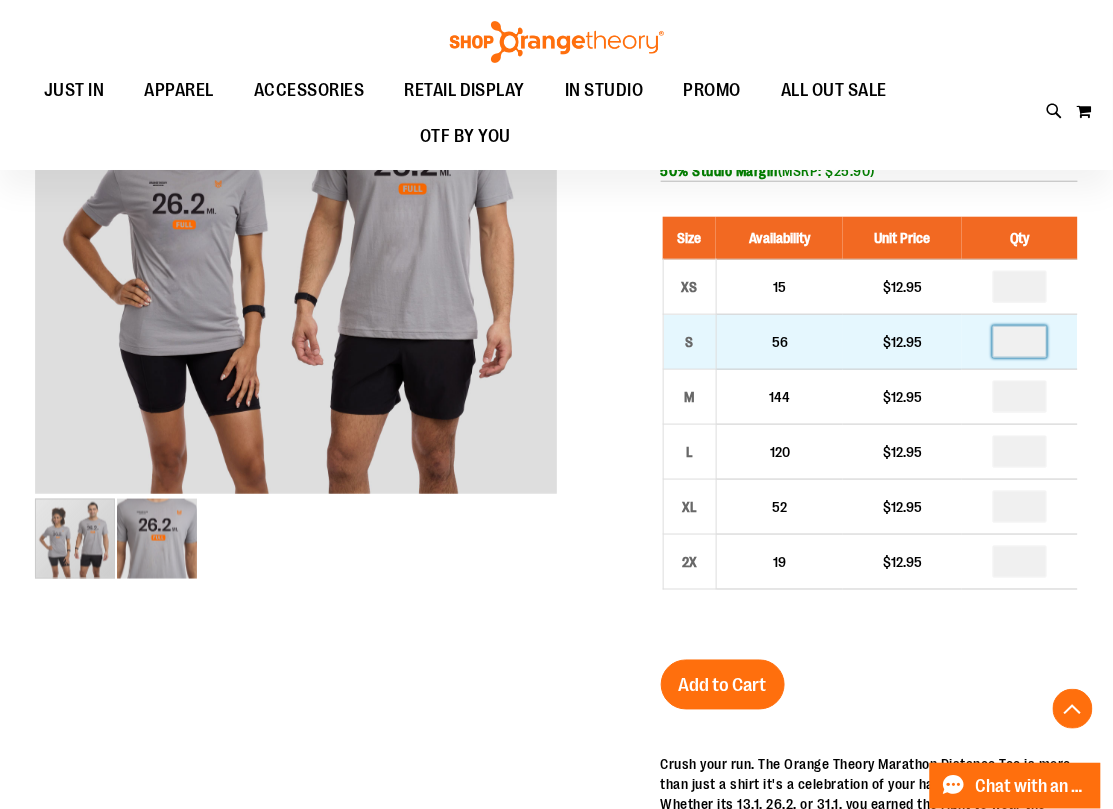 click on "*" at bounding box center (1020, 342) 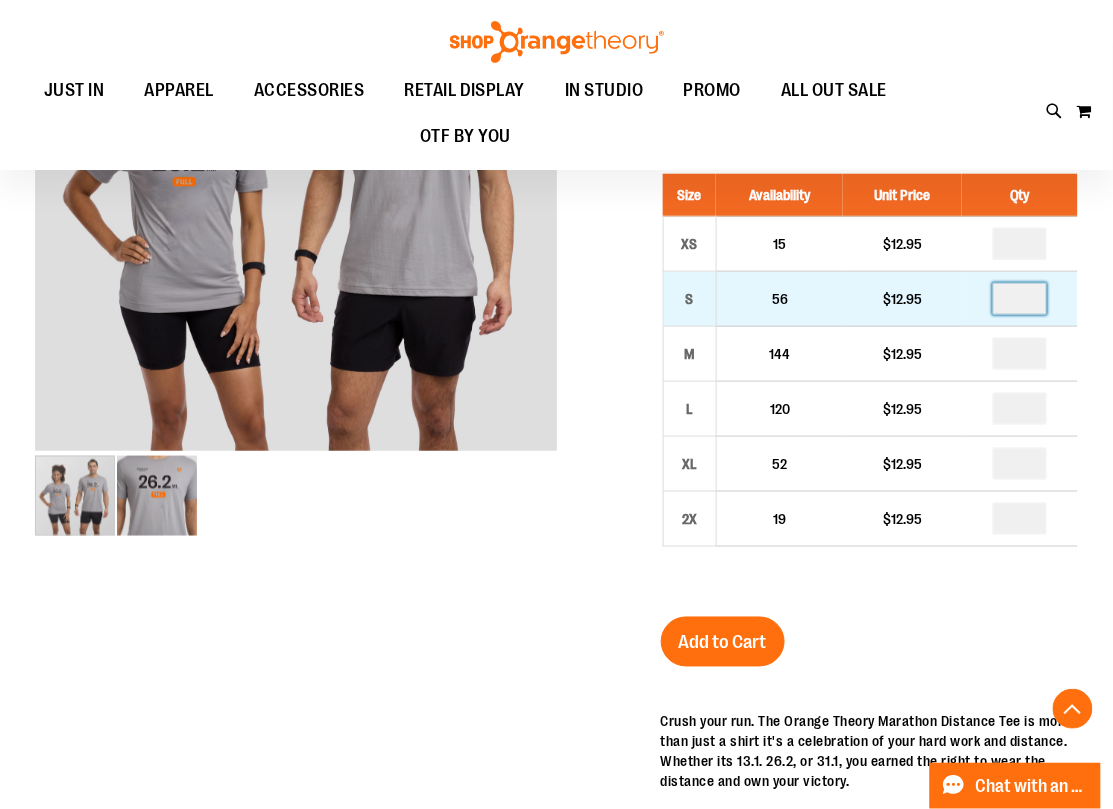 scroll, scrollTop: 394, scrollLeft: 0, axis: vertical 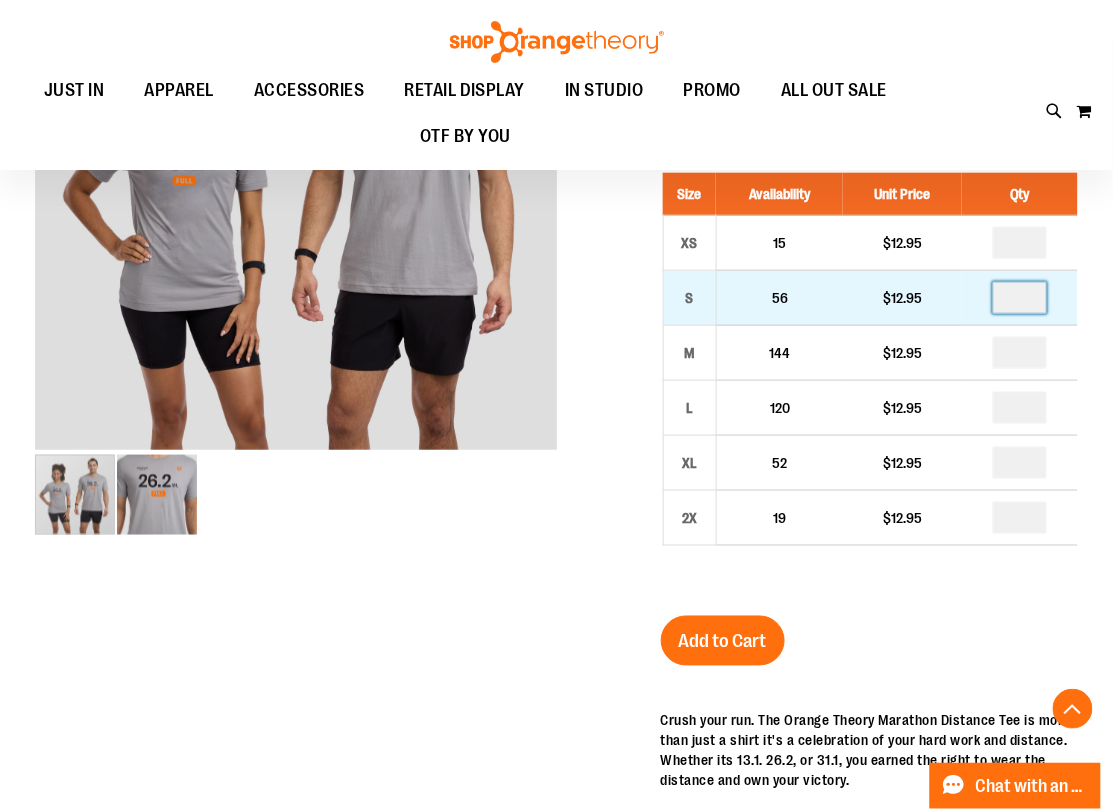 click on "**" at bounding box center [1020, 298] 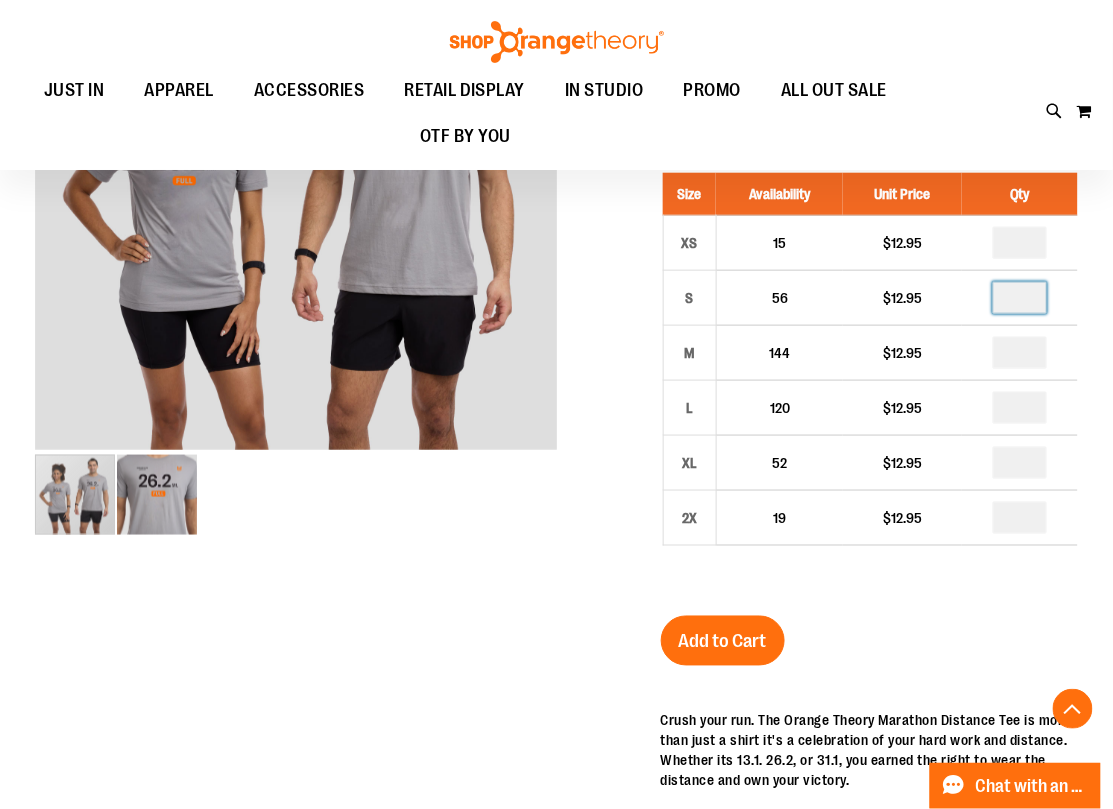 click on "2025 Marathon Unisex Distance Tee 26.2
$12.95
In stock
Only  %1  left
SKU
1555358
50% Studio Margin  (MSRP: $25.90)
Size
Availability
Unit Price
Qty
XS
15
$12.95
*" at bounding box center (869, 567) 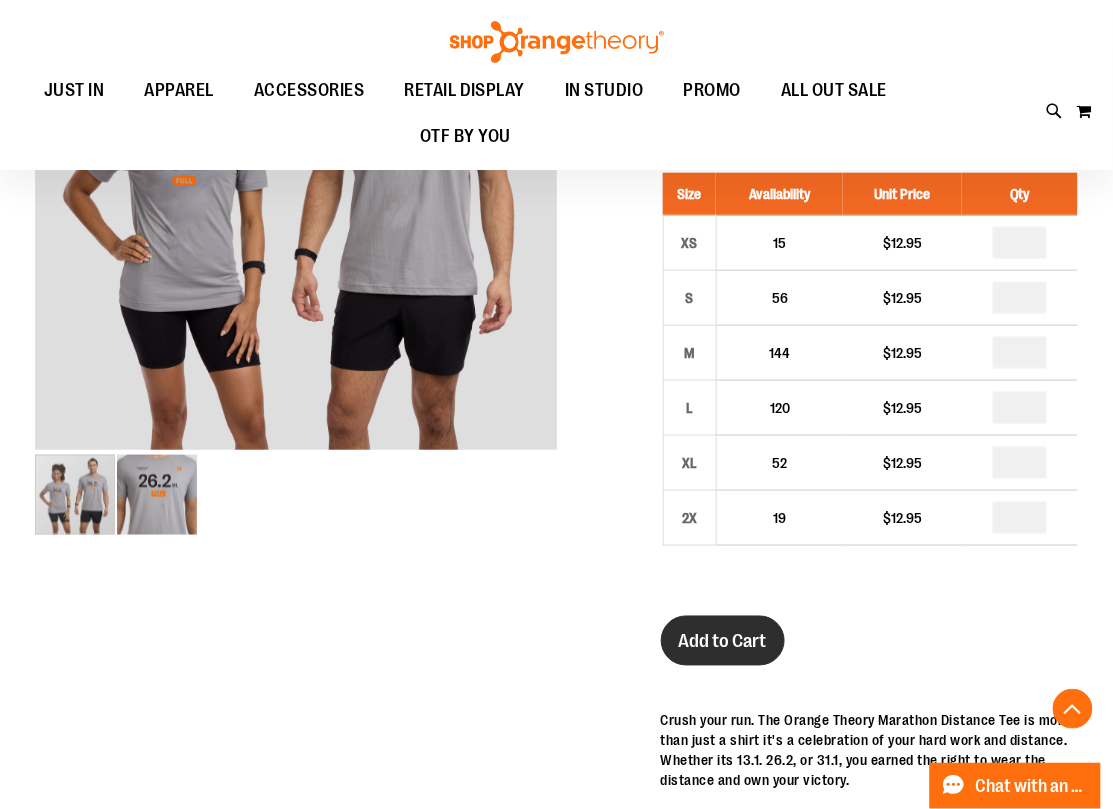 click on "Add to Cart" at bounding box center (723, 642) 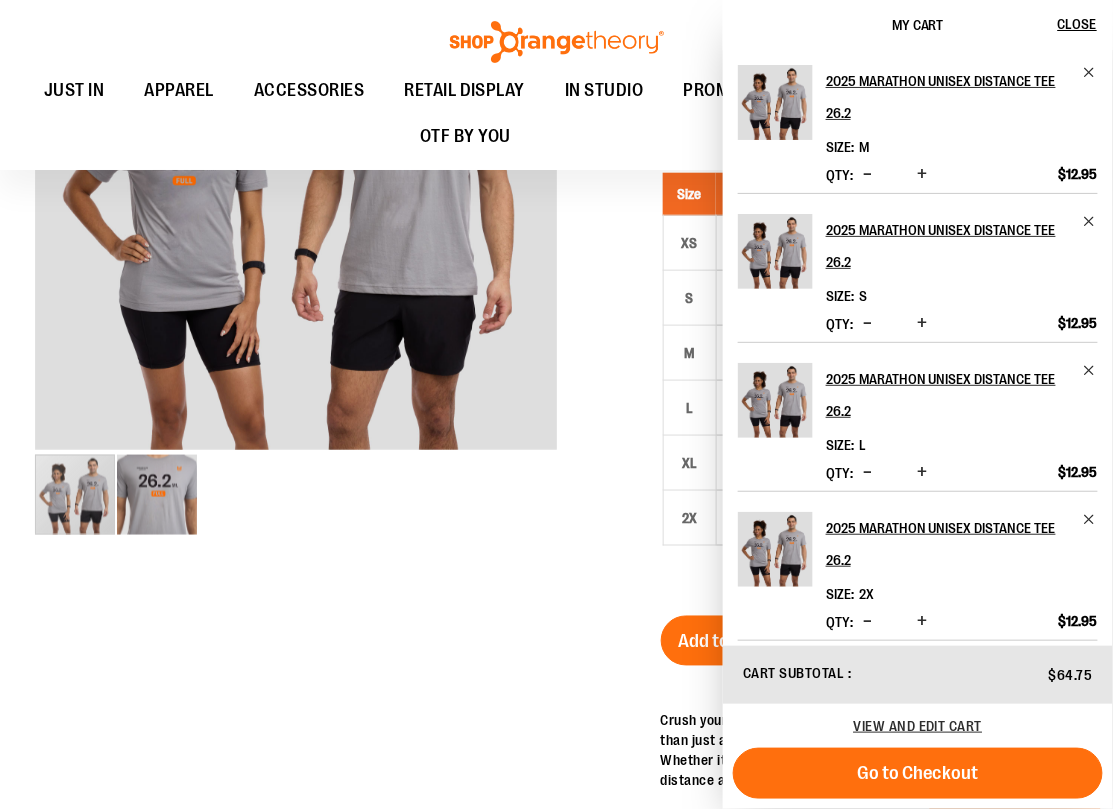 click on "View and edit cart" at bounding box center [918, 726] 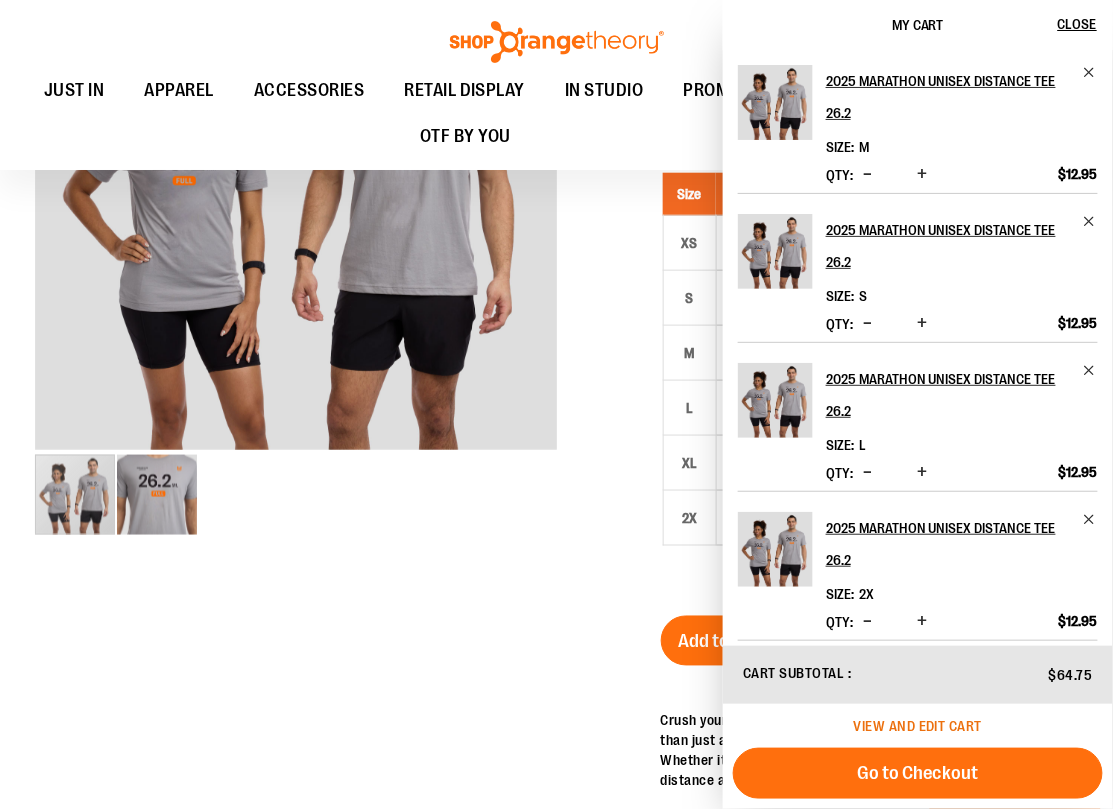 click on "View and edit cart" at bounding box center (918, 726) 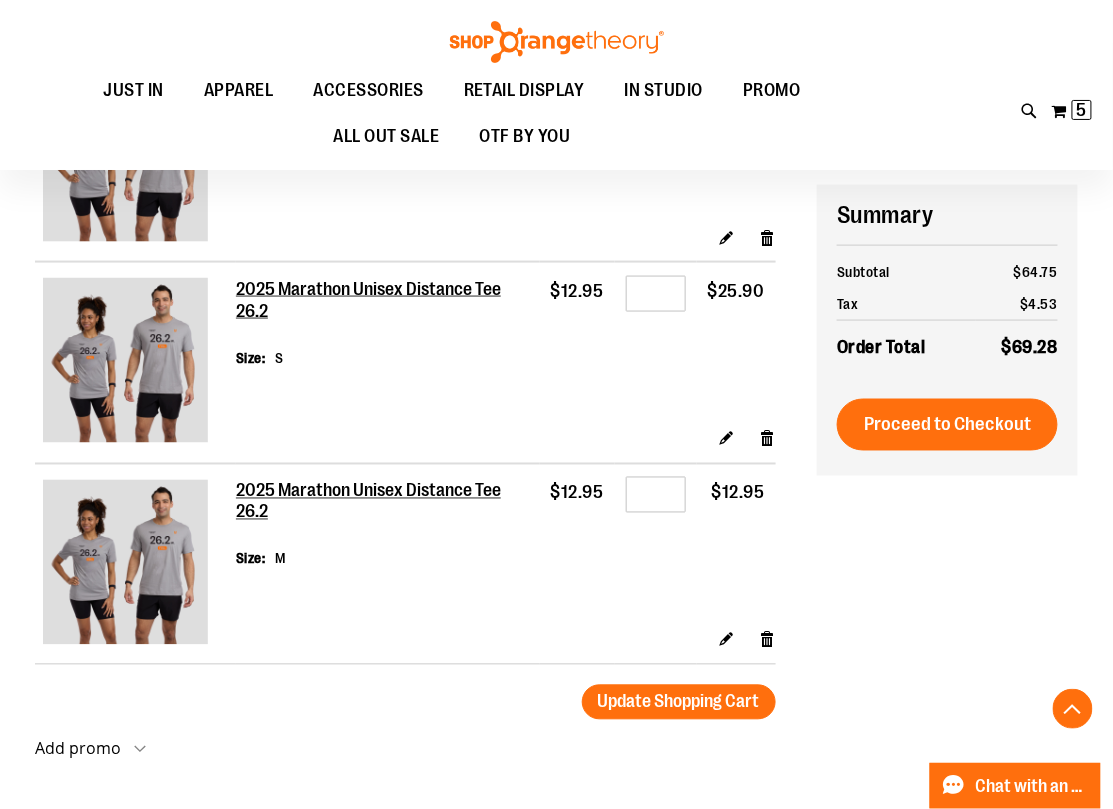 scroll, scrollTop: 548, scrollLeft: 0, axis: vertical 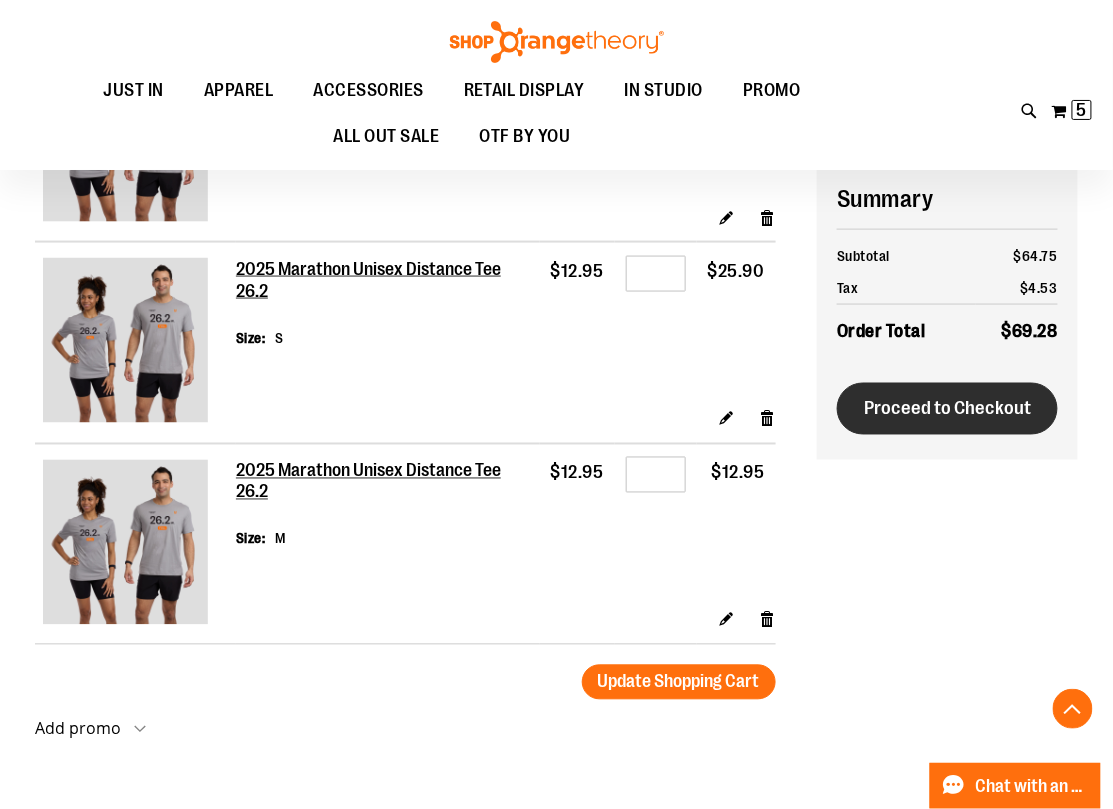 click on "Proceed to Checkout" at bounding box center [947, 409] 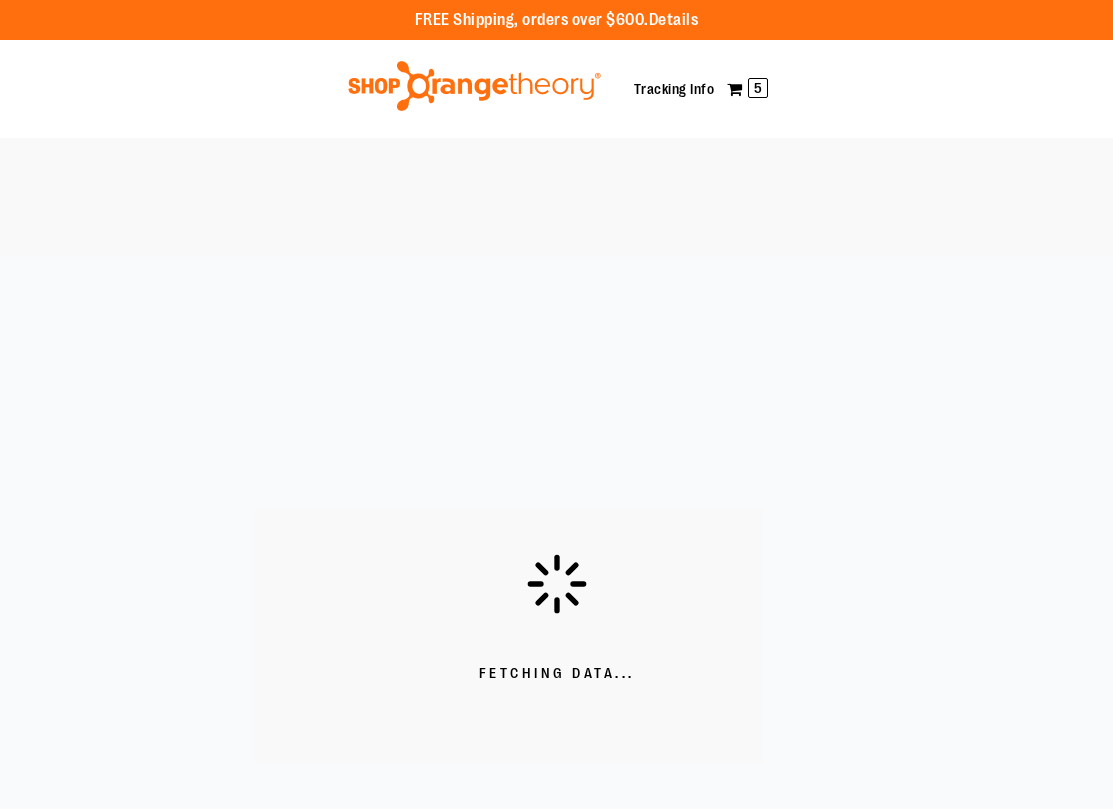 scroll, scrollTop: 0, scrollLeft: 0, axis: both 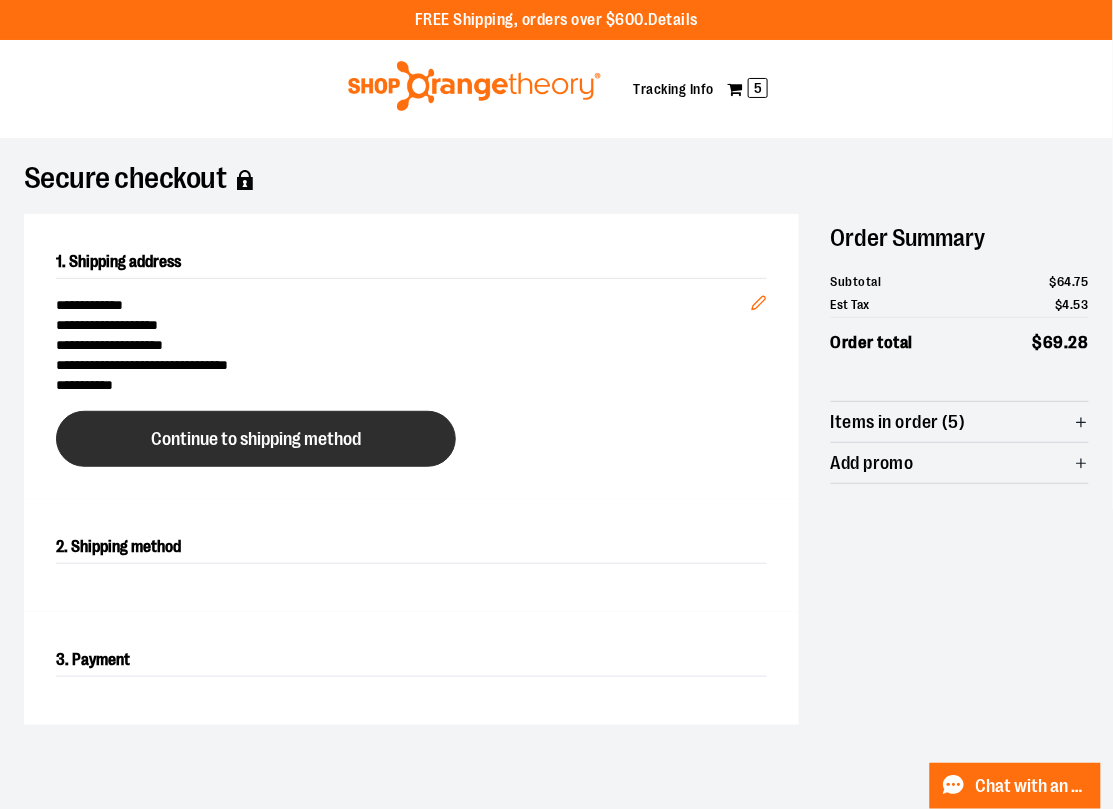 click on "Continue to shipping method" at bounding box center [256, 439] 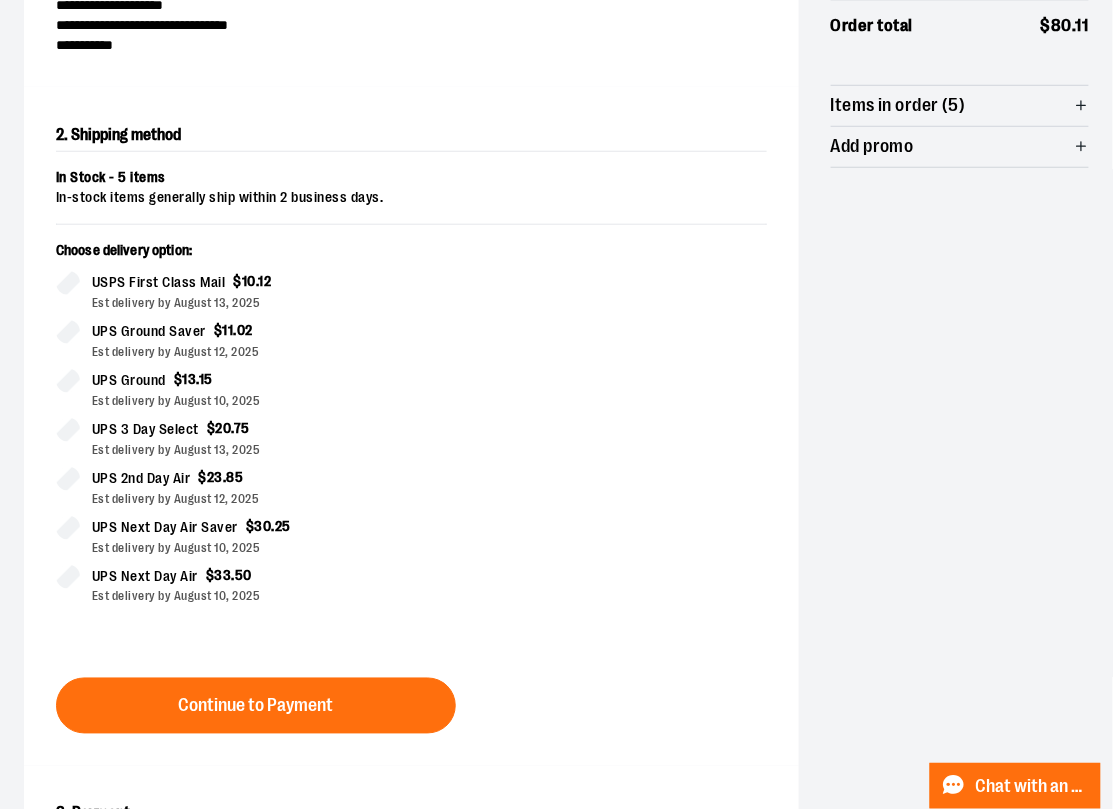 scroll, scrollTop: 341, scrollLeft: 0, axis: vertical 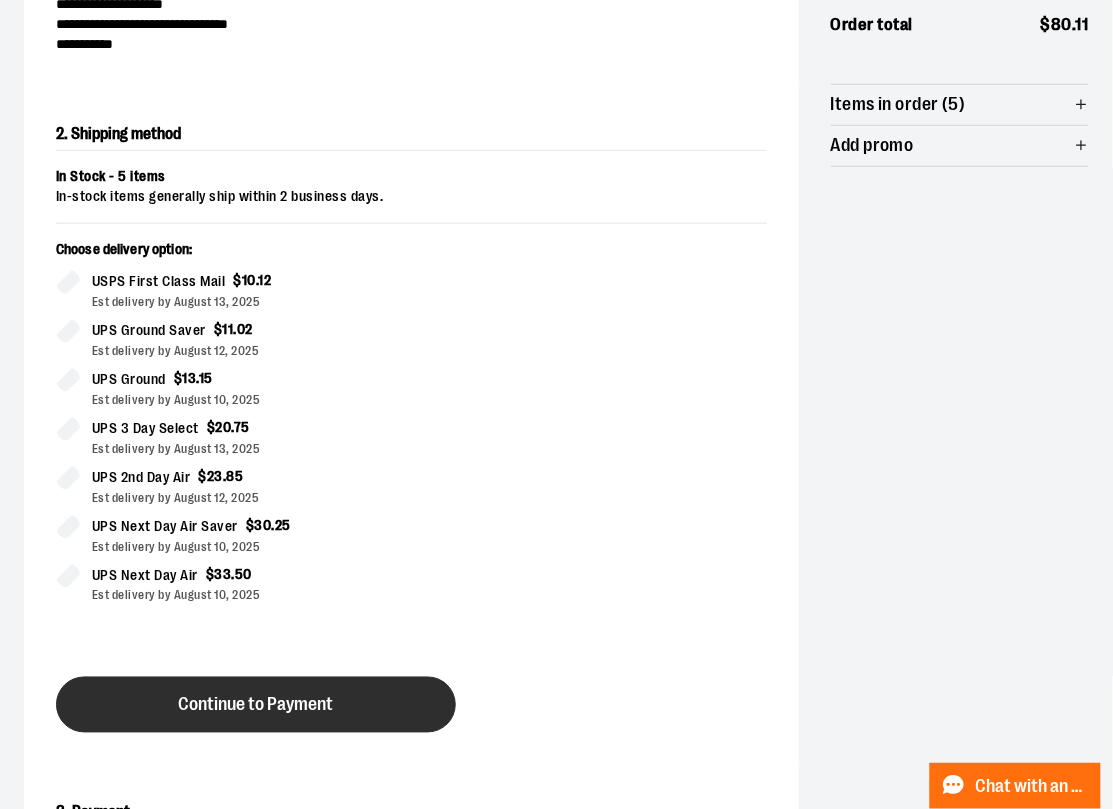 click on "Continue to Payment" at bounding box center [256, 705] 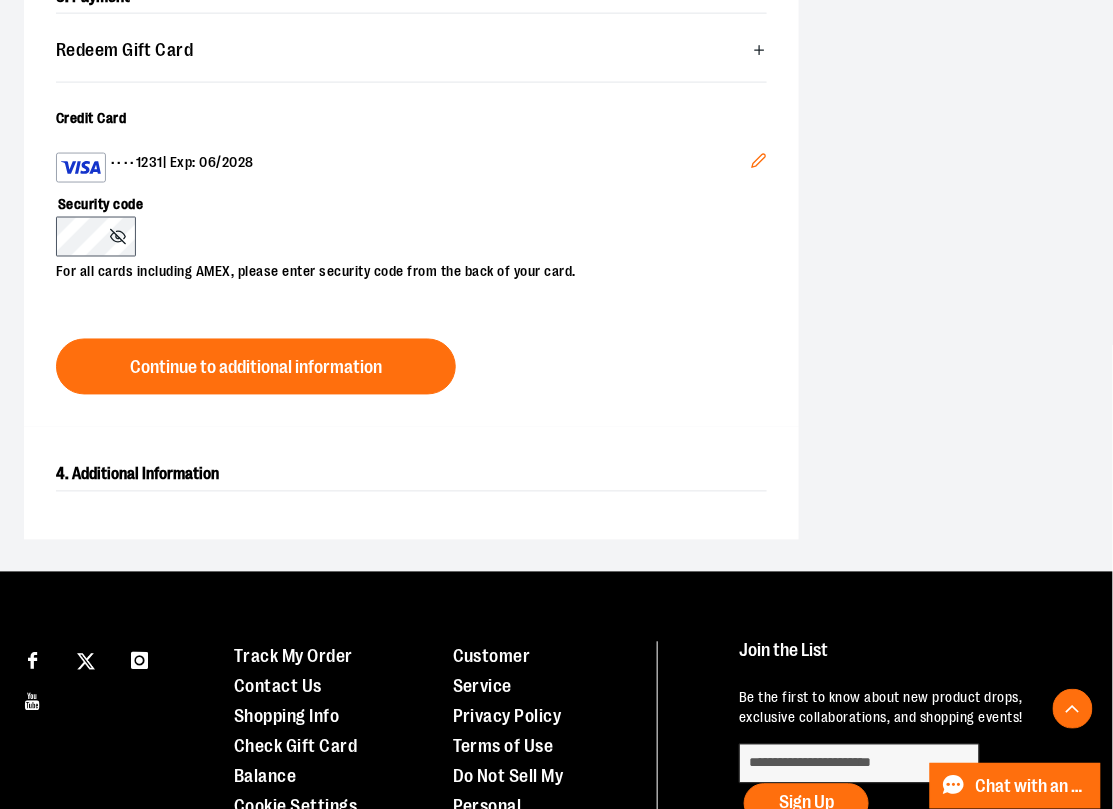 scroll, scrollTop: 684, scrollLeft: 0, axis: vertical 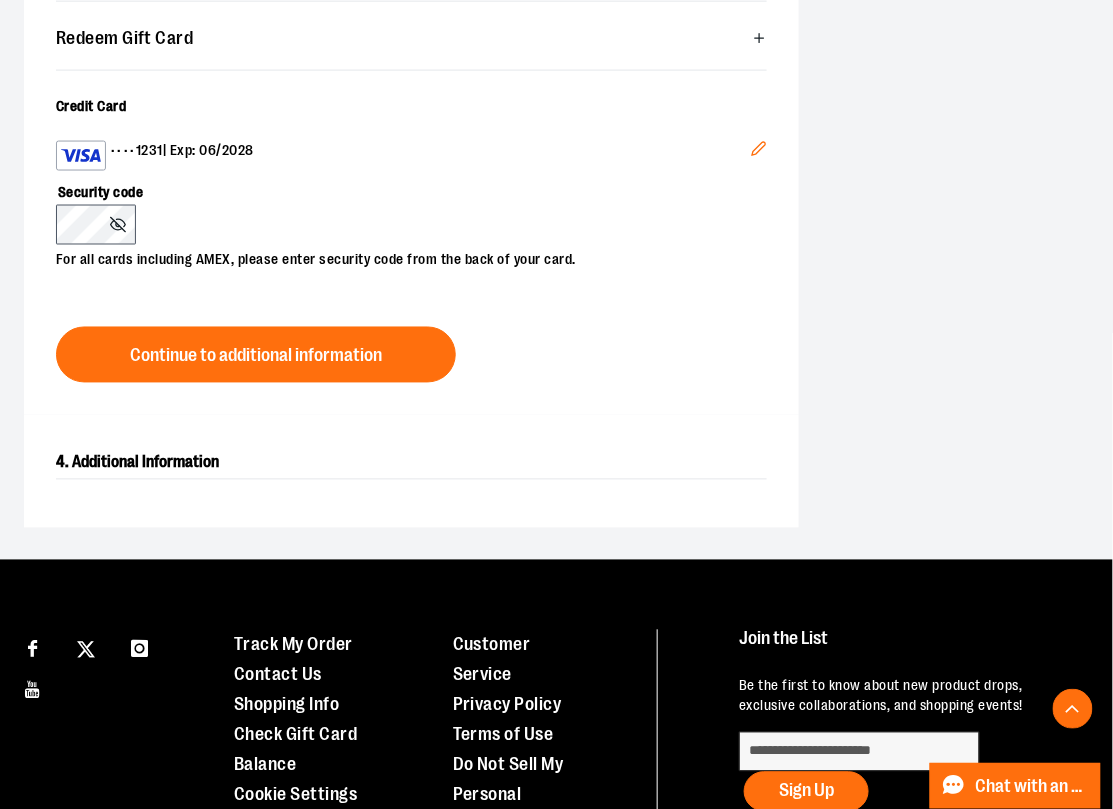 click 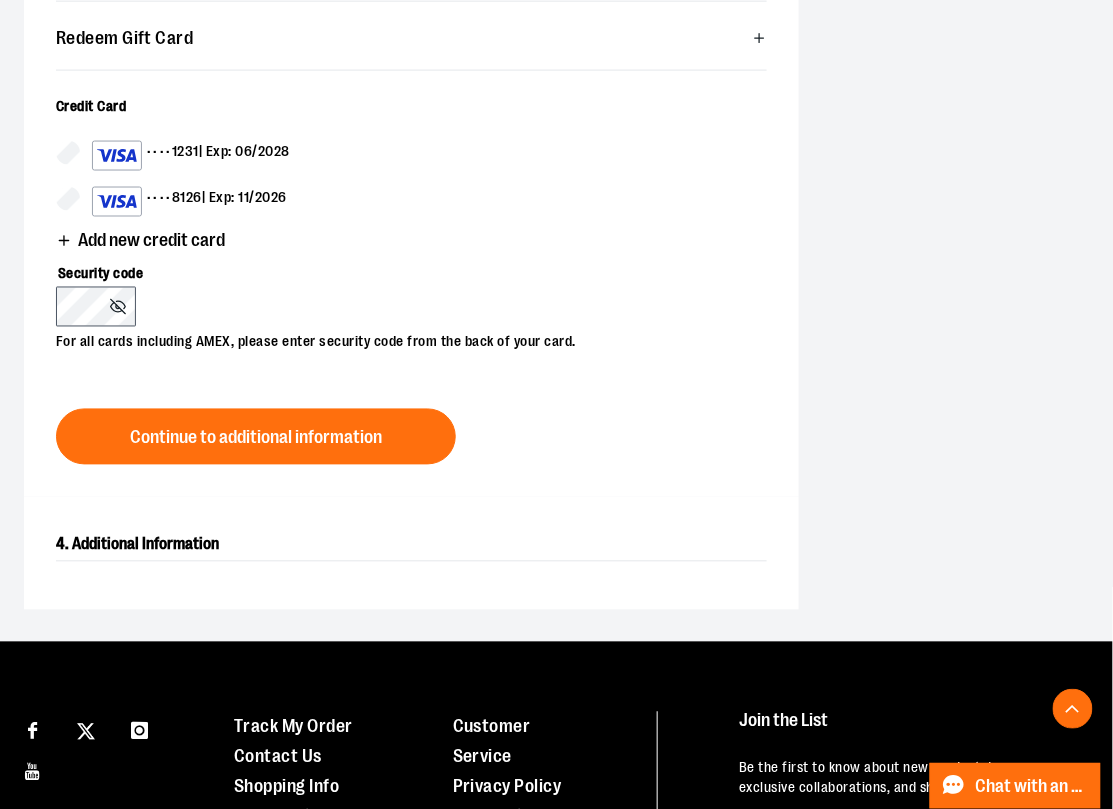 click on "••••  8126  | Exp:   11/2026" at bounding box center [189, 202] 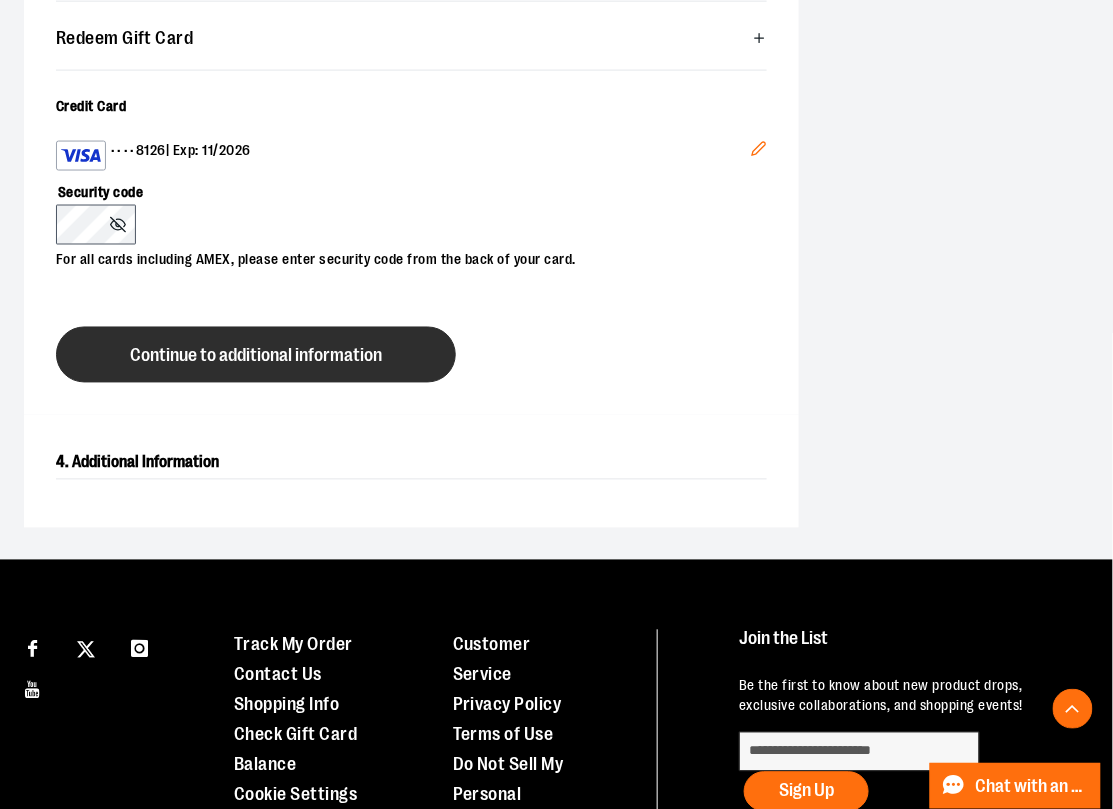 click on "Continue to additional information" at bounding box center (256, 356) 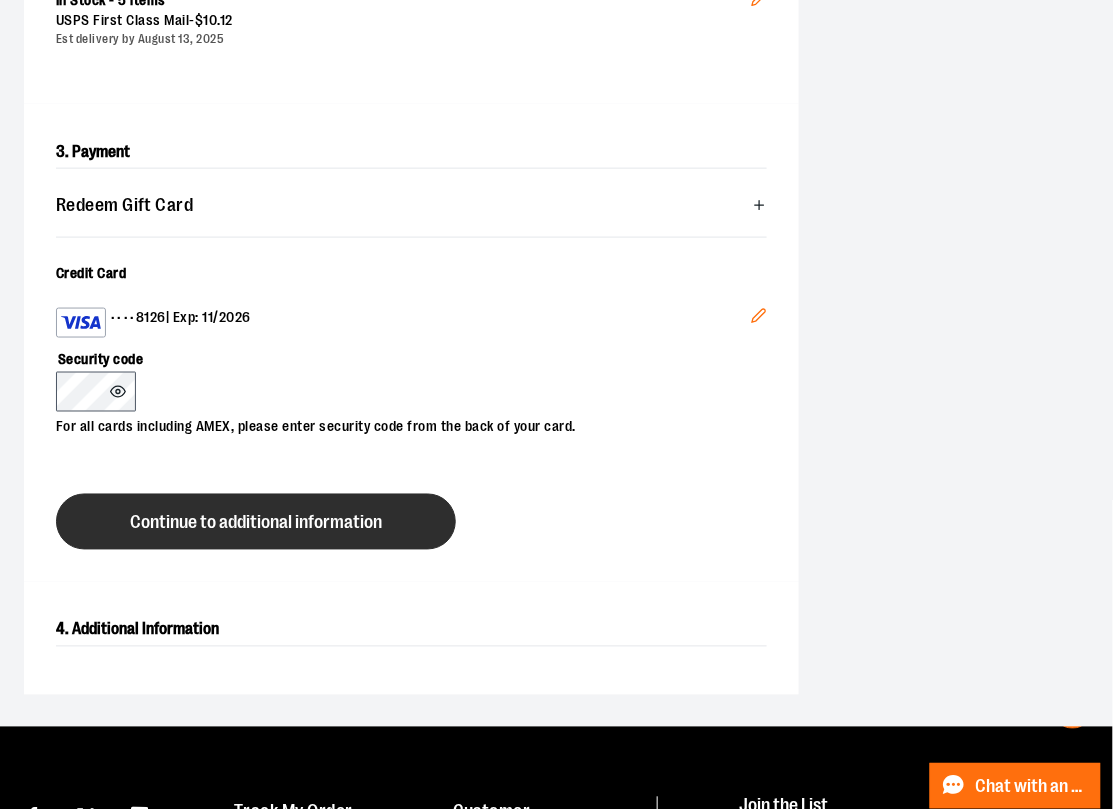 scroll, scrollTop: 513, scrollLeft: 0, axis: vertical 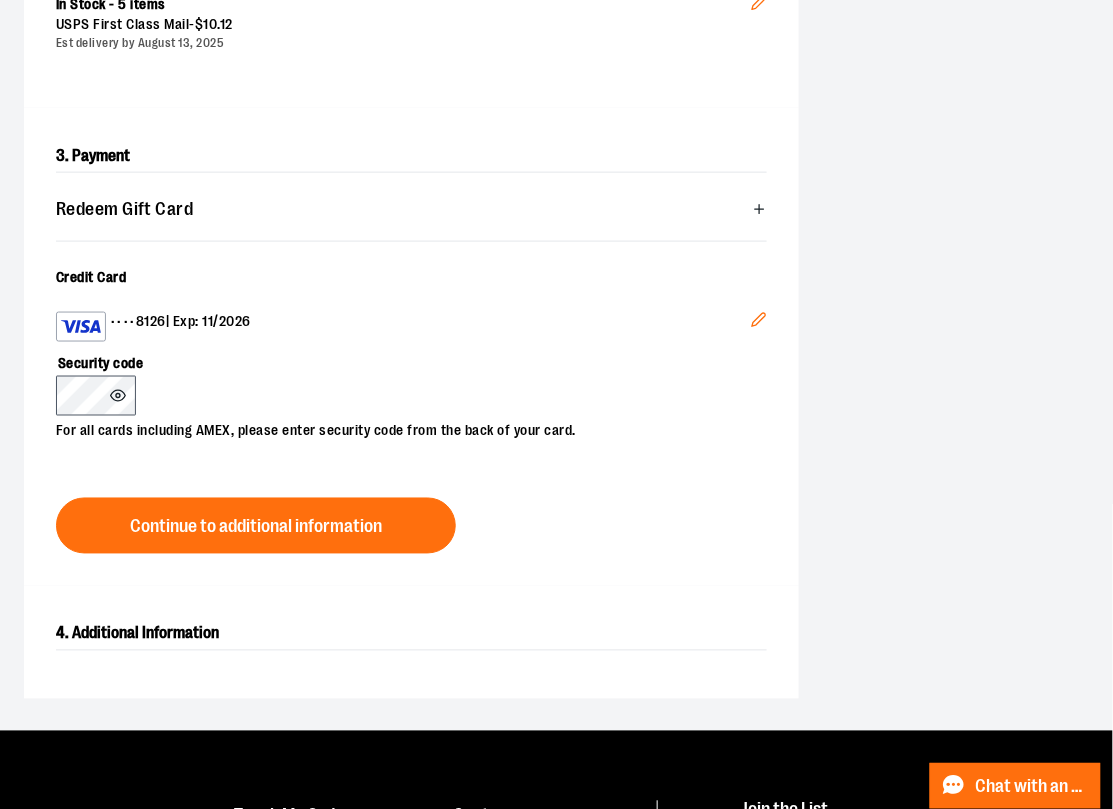 click 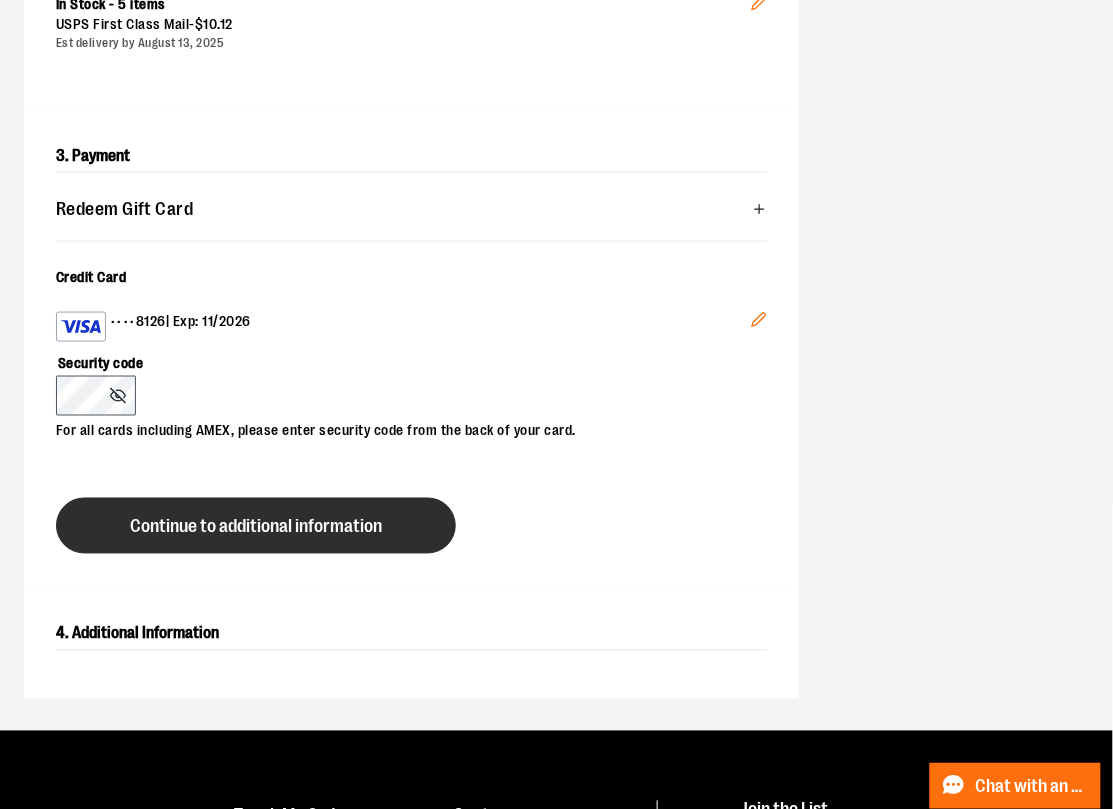 click on "Continue to additional information" at bounding box center [256, 527] 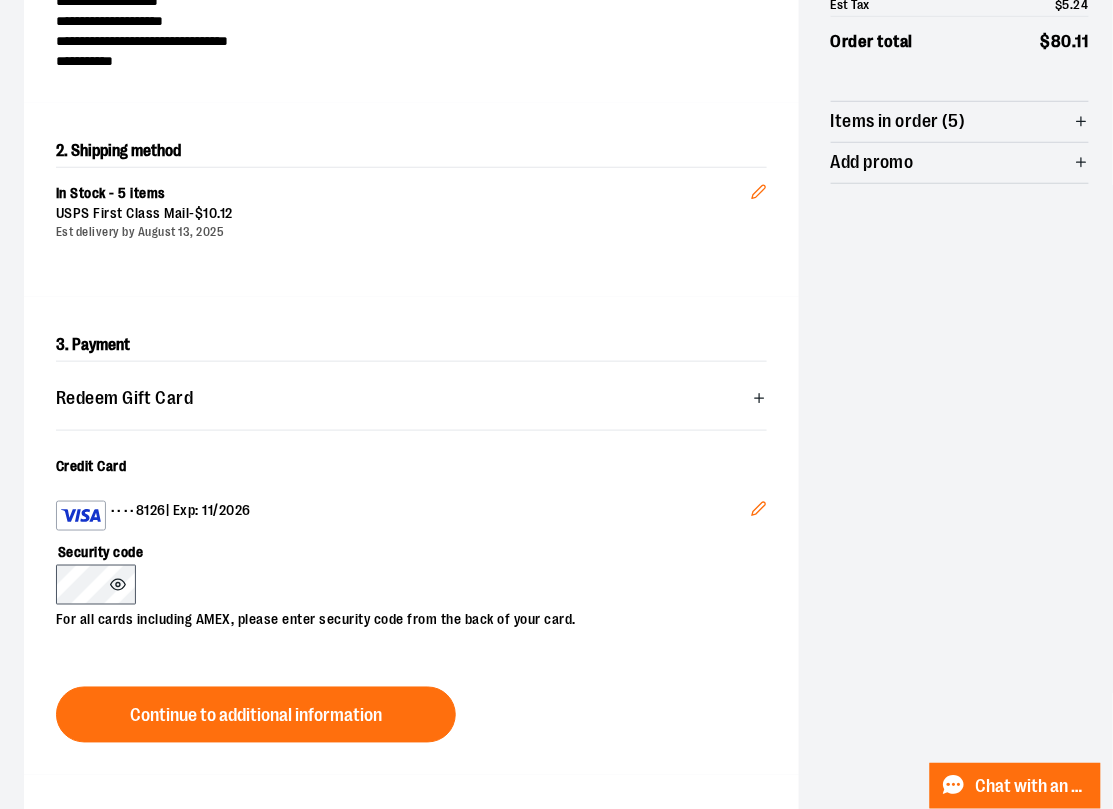scroll, scrollTop: 0, scrollLeft: 0, axis: both 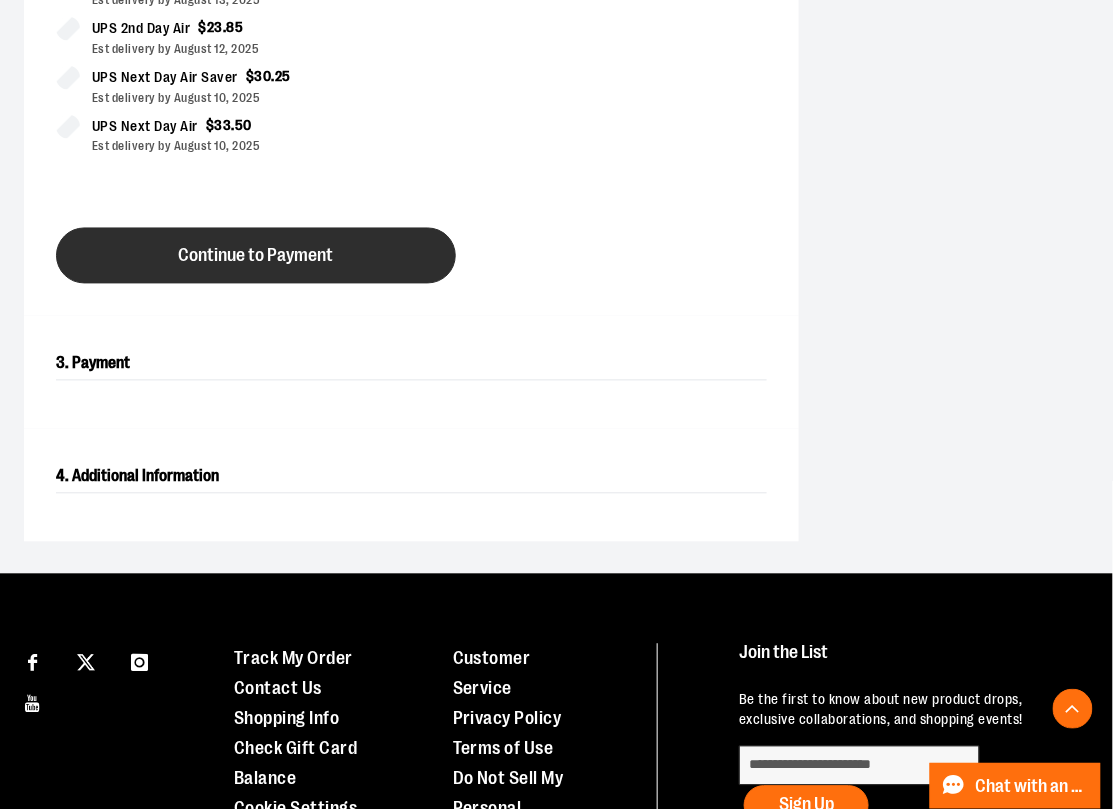 click on "Continue to Payment" at bounding box center [256, 256] 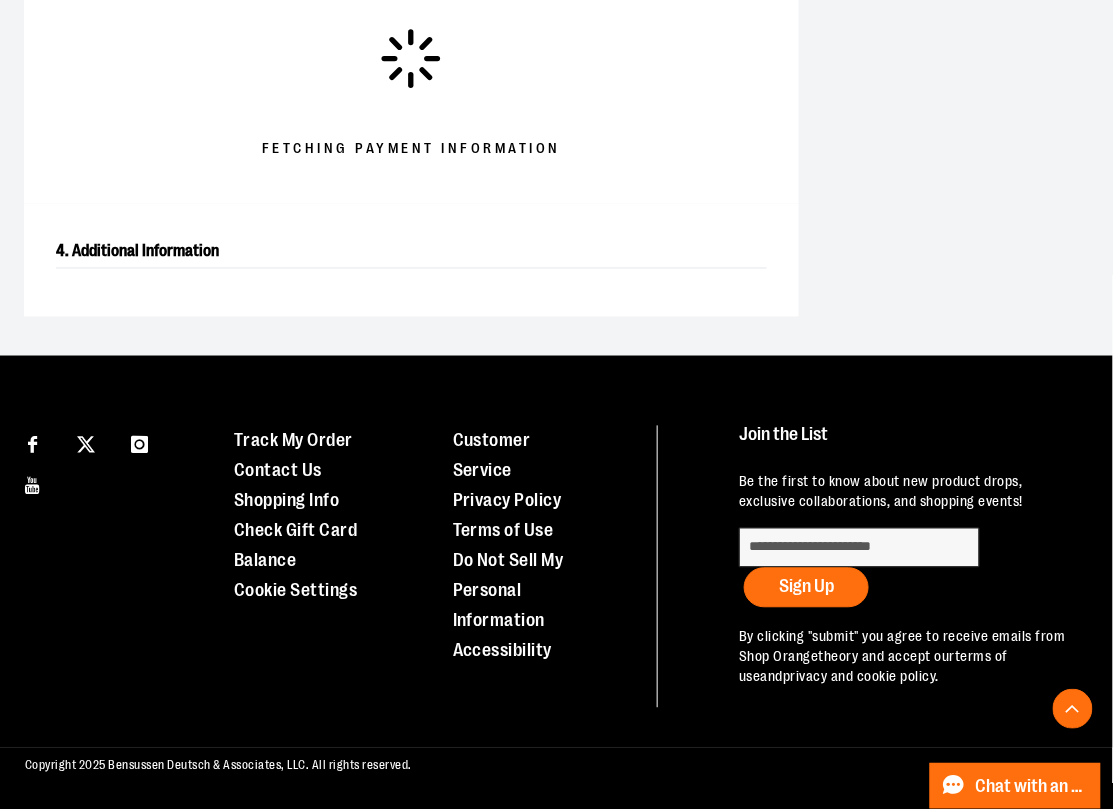 scroll, scrollTop: 741, scrollLeft: 0, axis: vertical 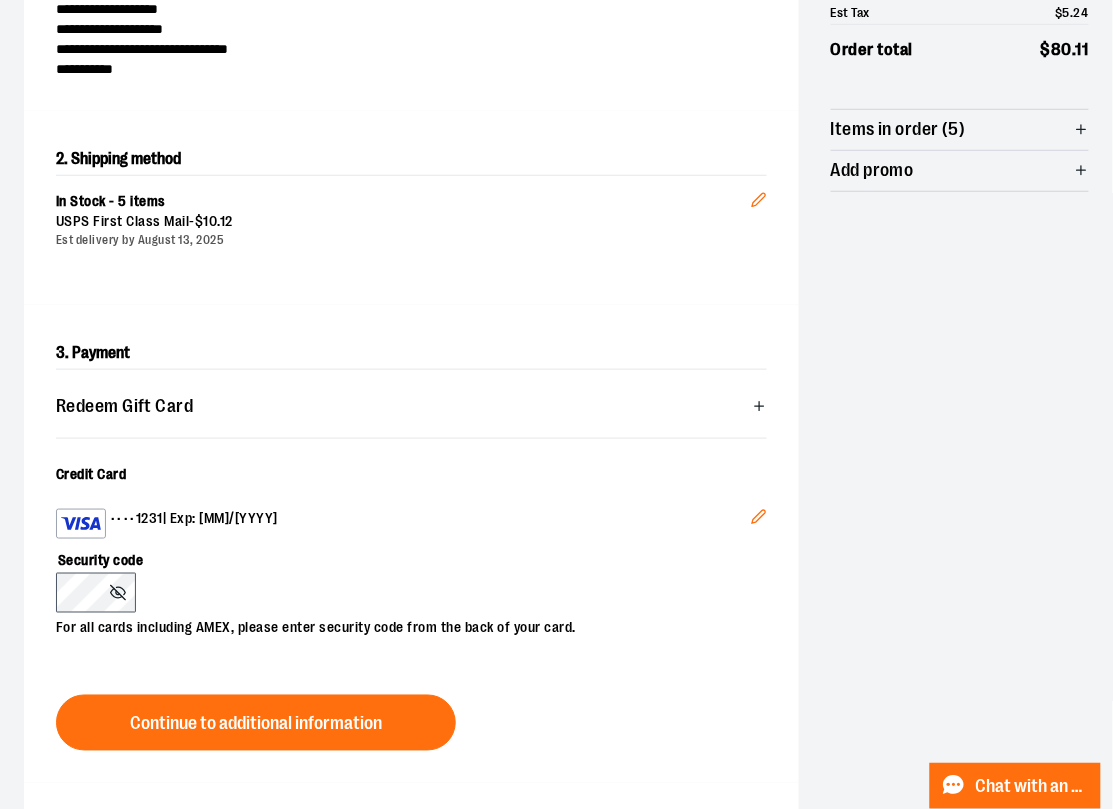 click on "Edit" at bounding box center [759, 520] 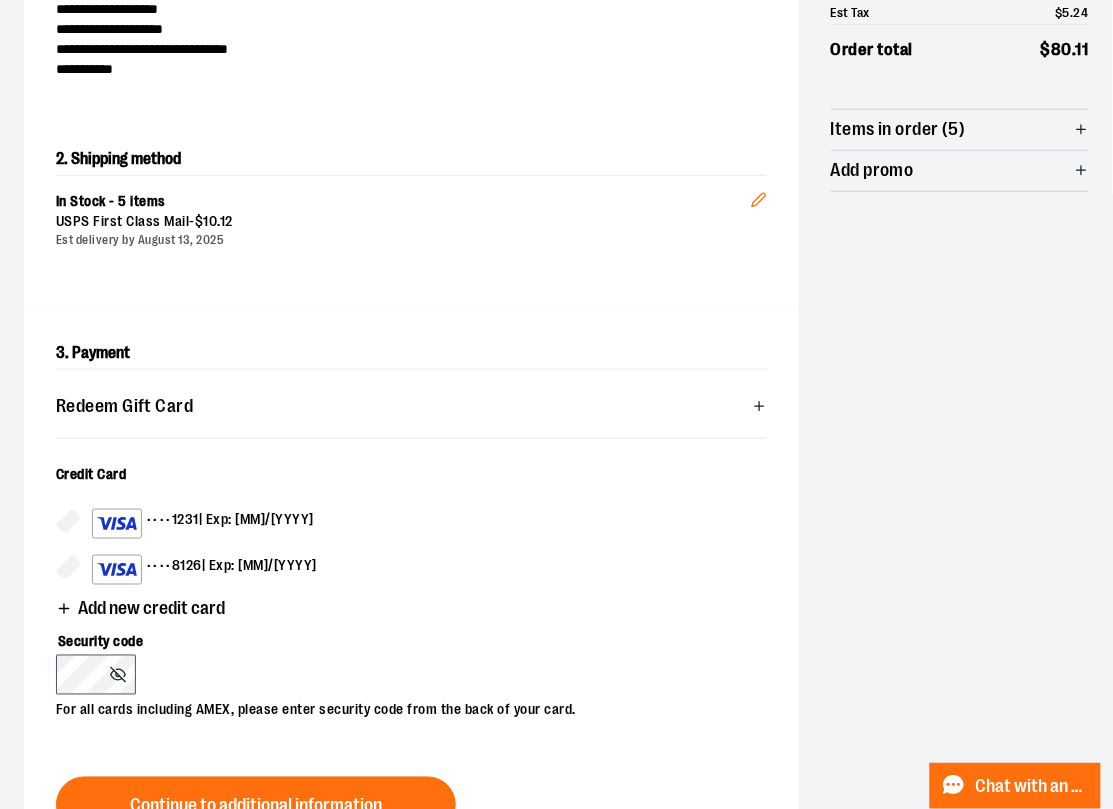 click on "••••  8126  | Exp:   11/2026" at bounding box center (204, 570) 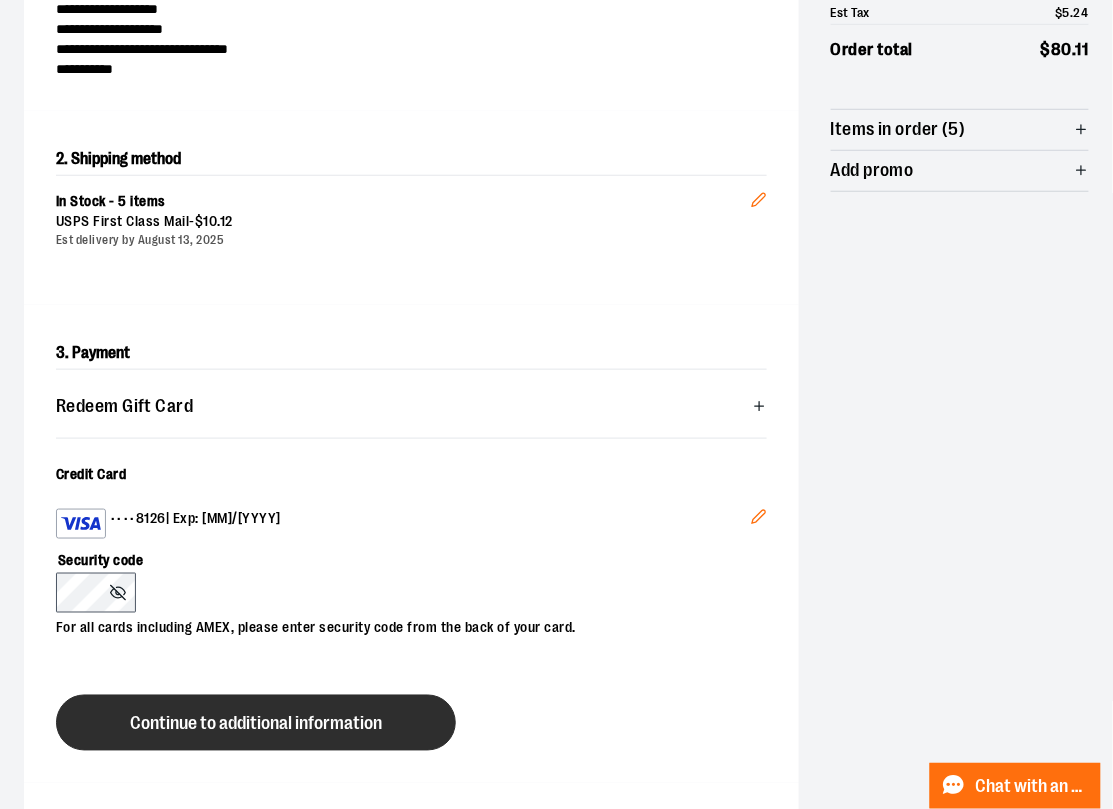 click on "Continue to additional information" at bounding box center (256, 724) 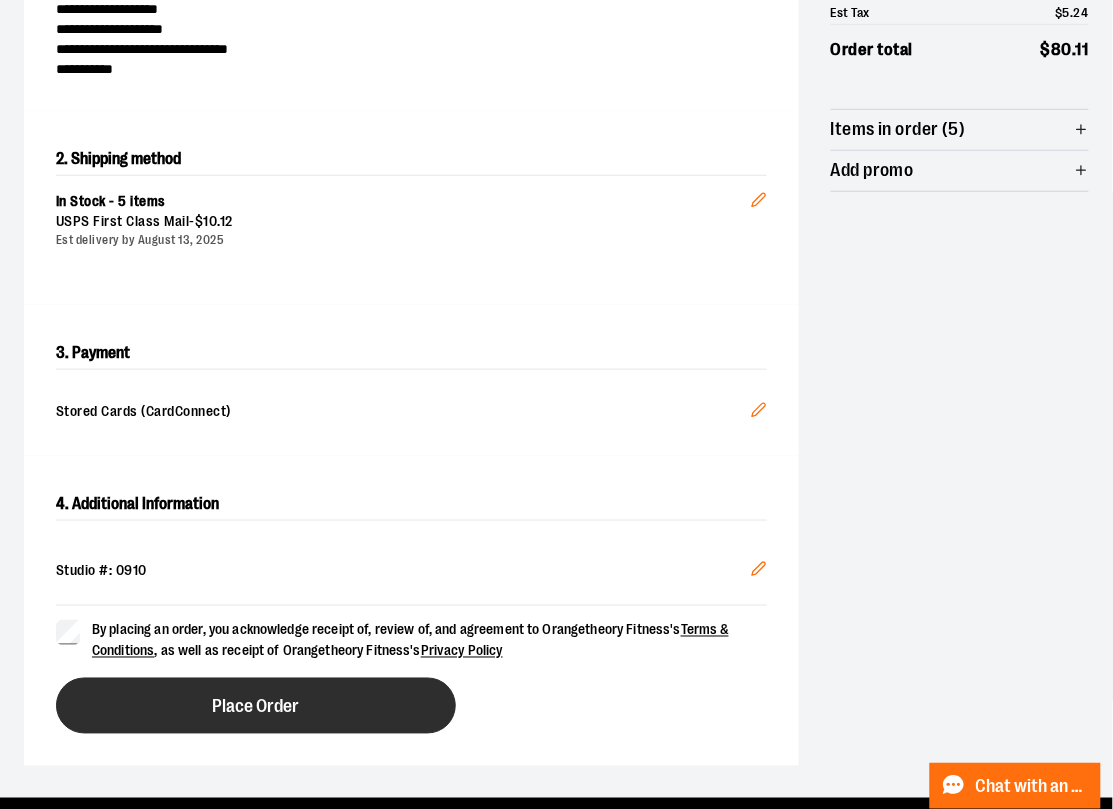 click on "Place Order" at bounding box center [256, 707] 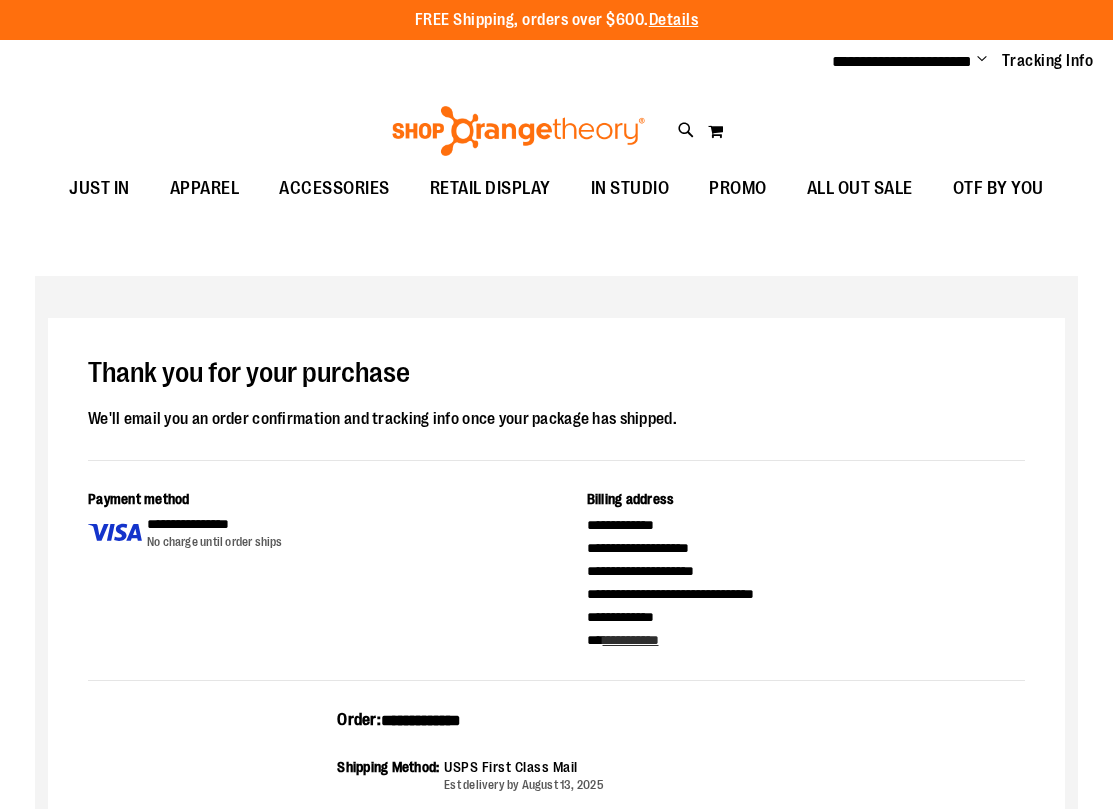 scroll, scrollTop: 0, scrollLeft: 0, axis: both 